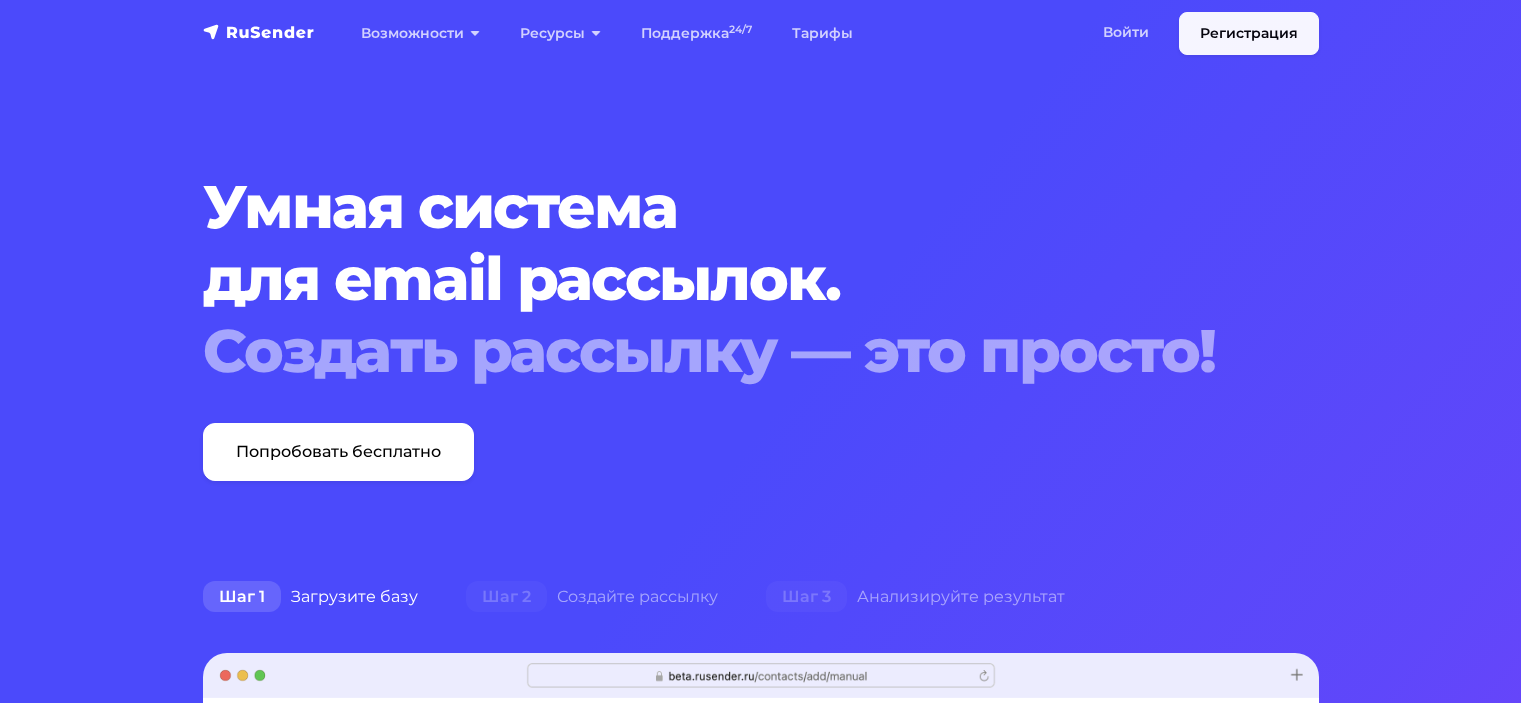scroll, scrollTop: 0, scrollLeft: 0, axis: both 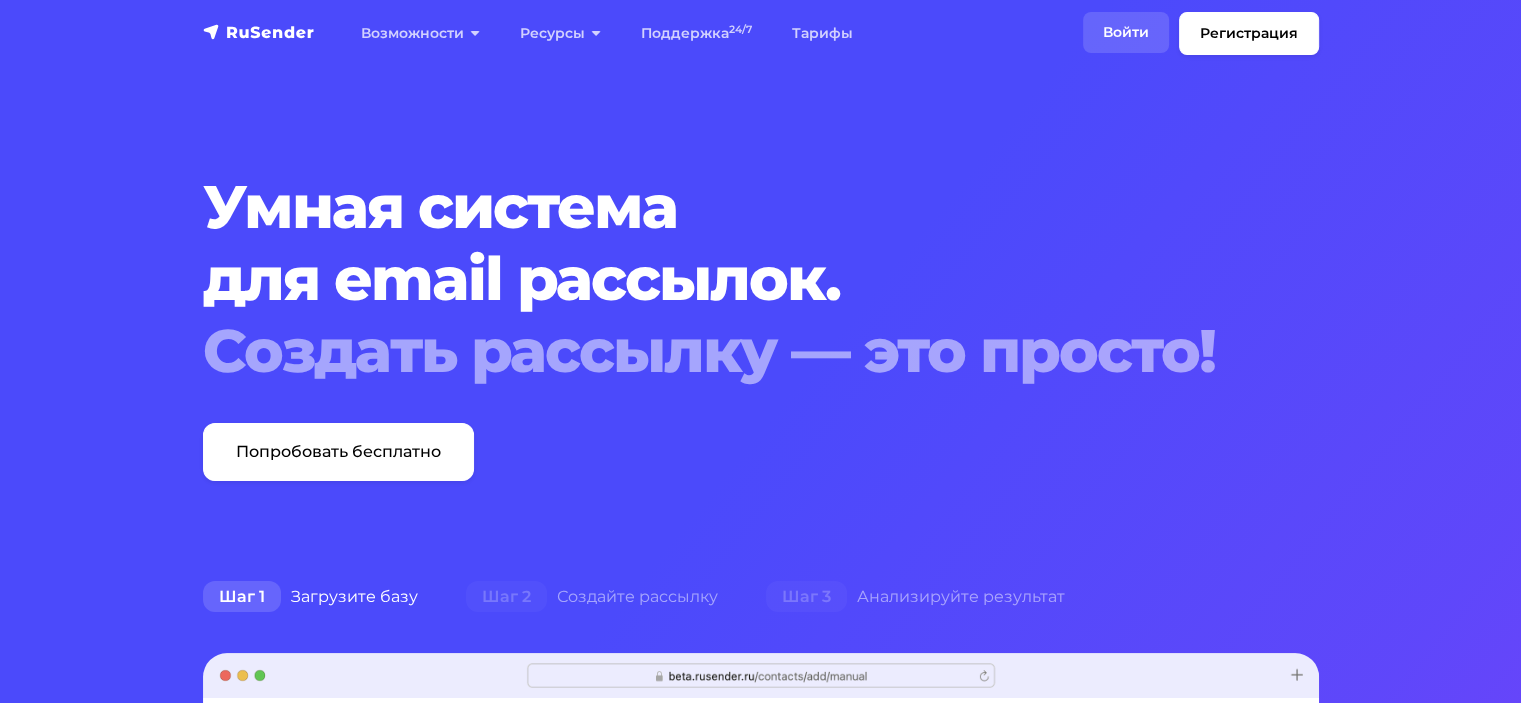 click on "Войти" at bounding box center [1126, 32] 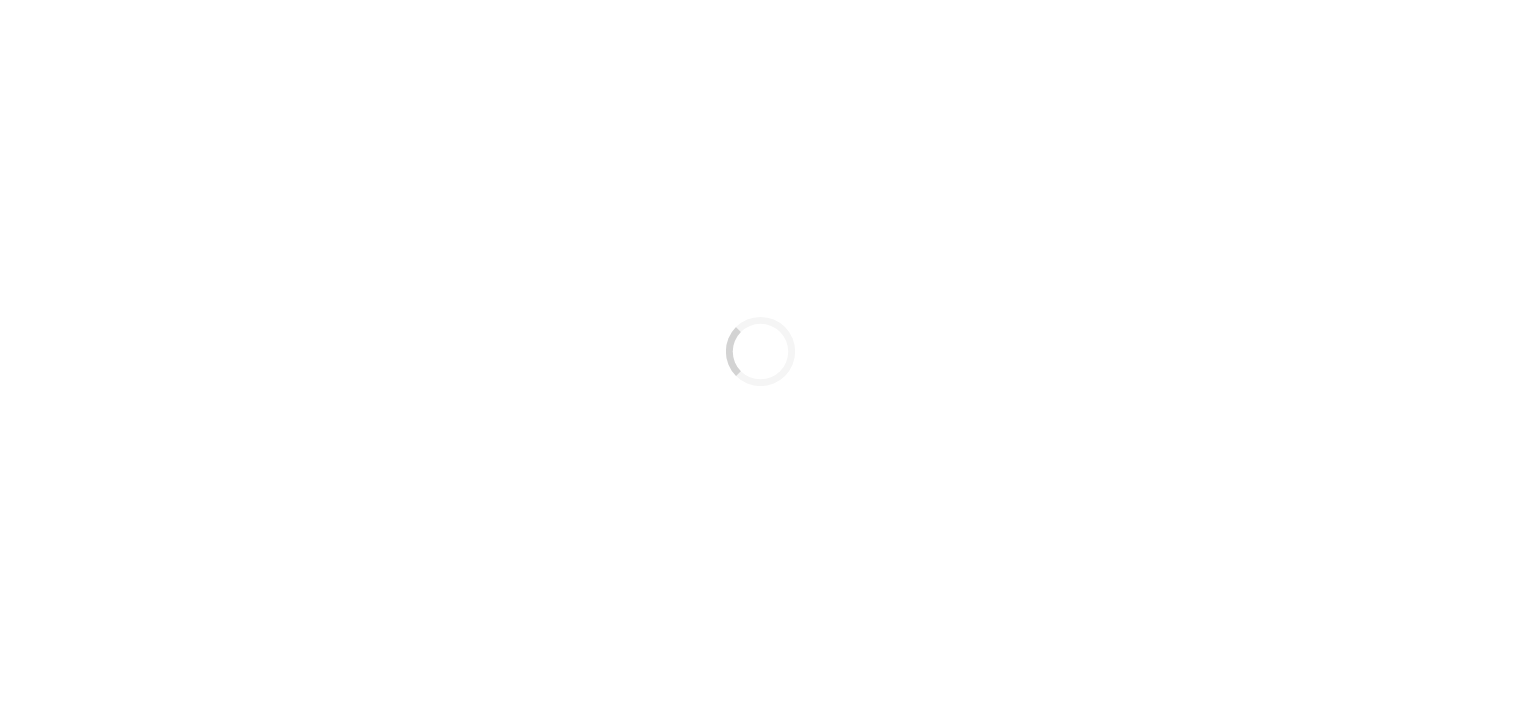 scroll, scrollTop: 0, scrollLeft: 0, axis: both 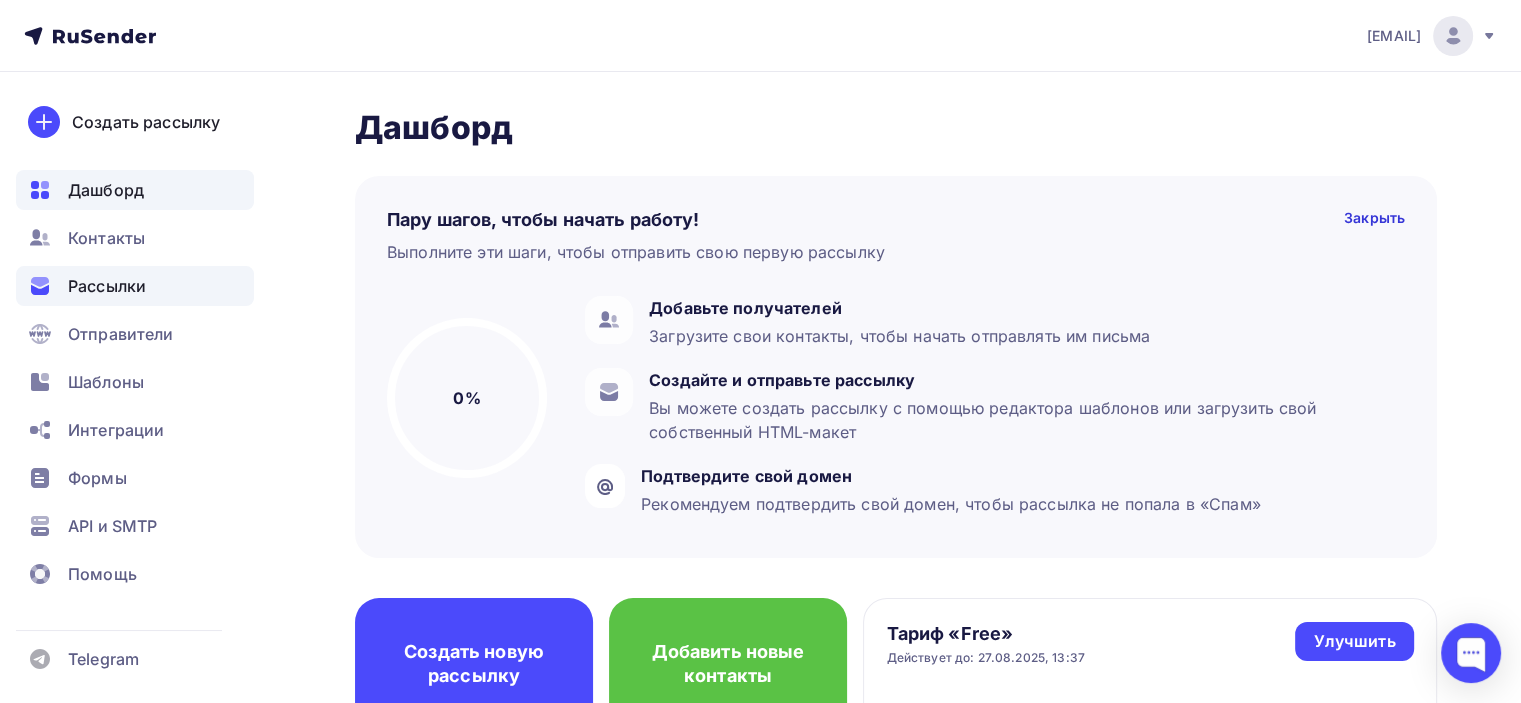 click on "Рассылки" at bounding box center (107, 286) 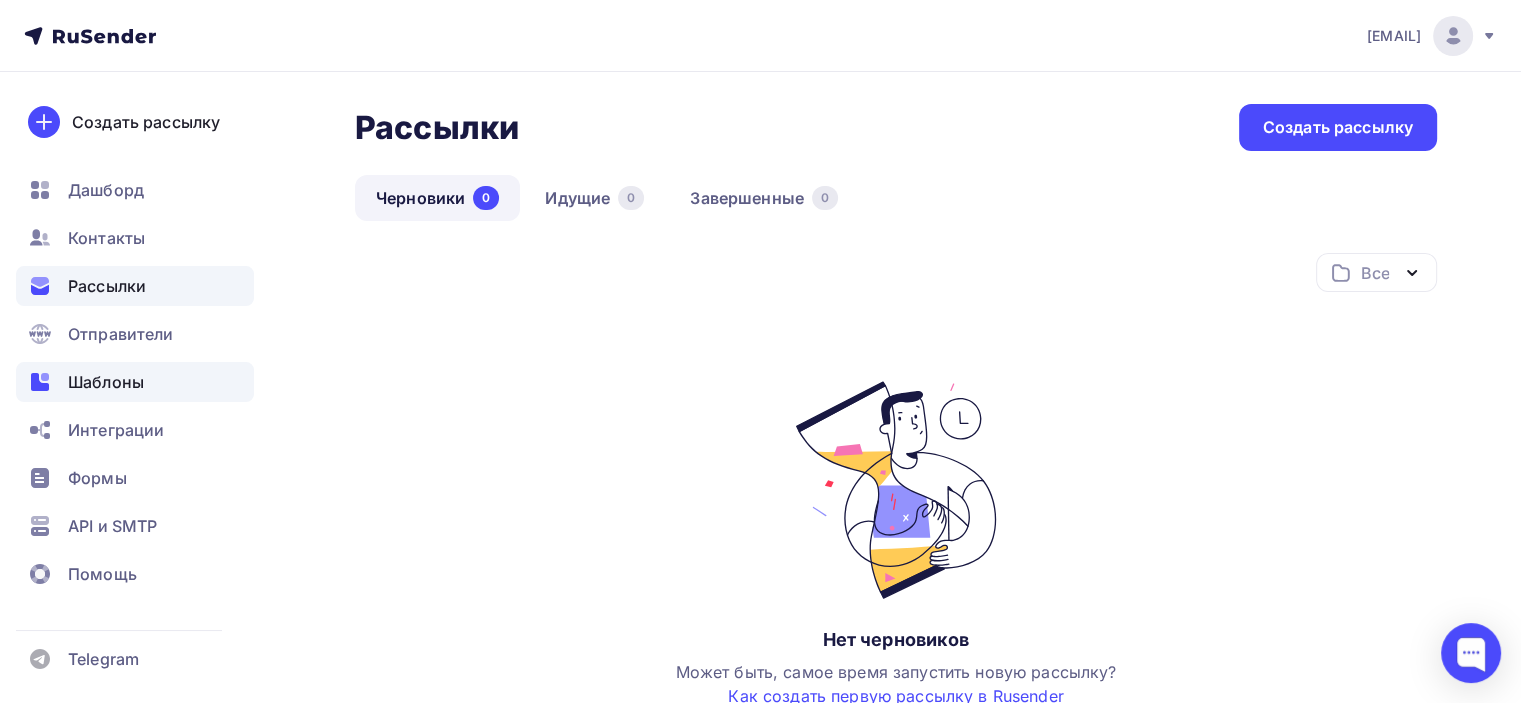 click on "Шаблоны" at bounding box center (106, 382) 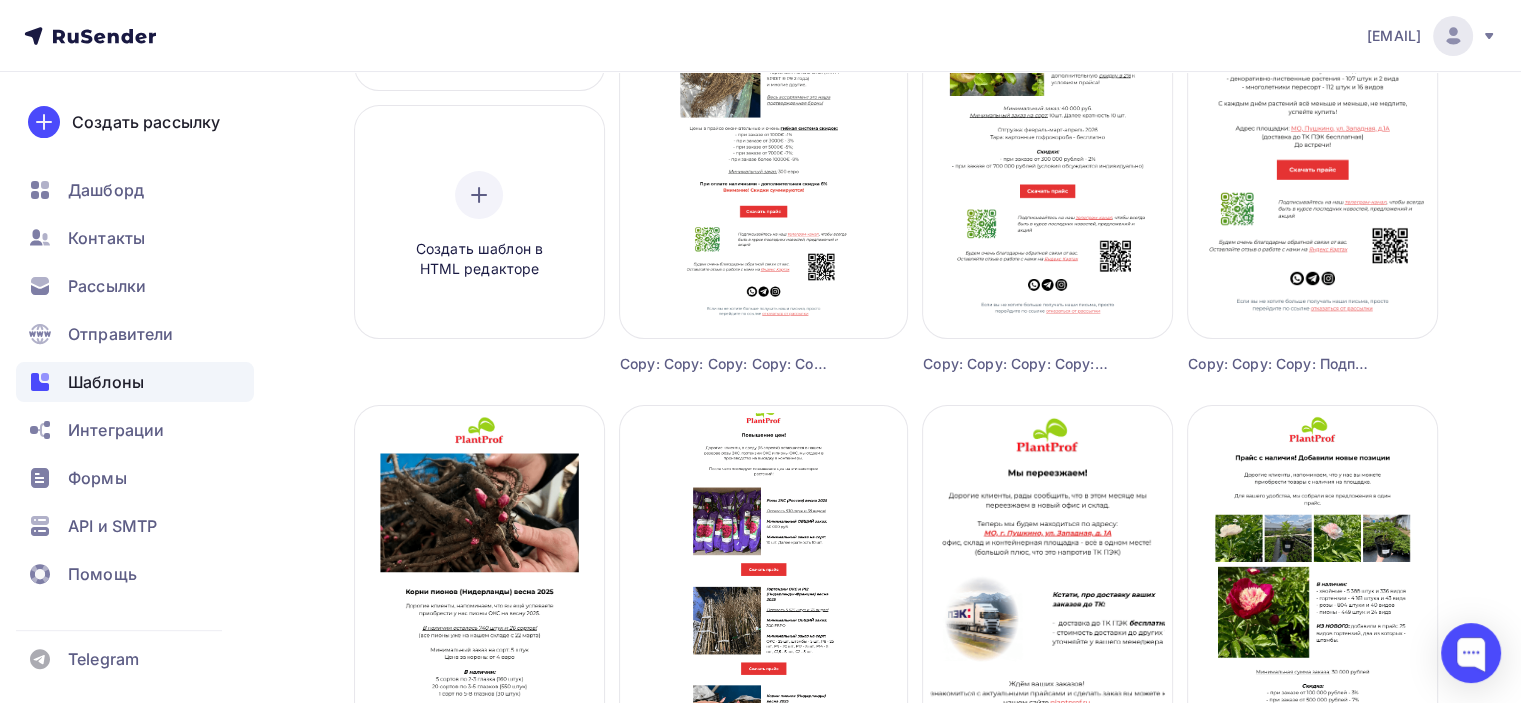 scroll, scrollTop: 0, scrollLeft: 0, axis: both 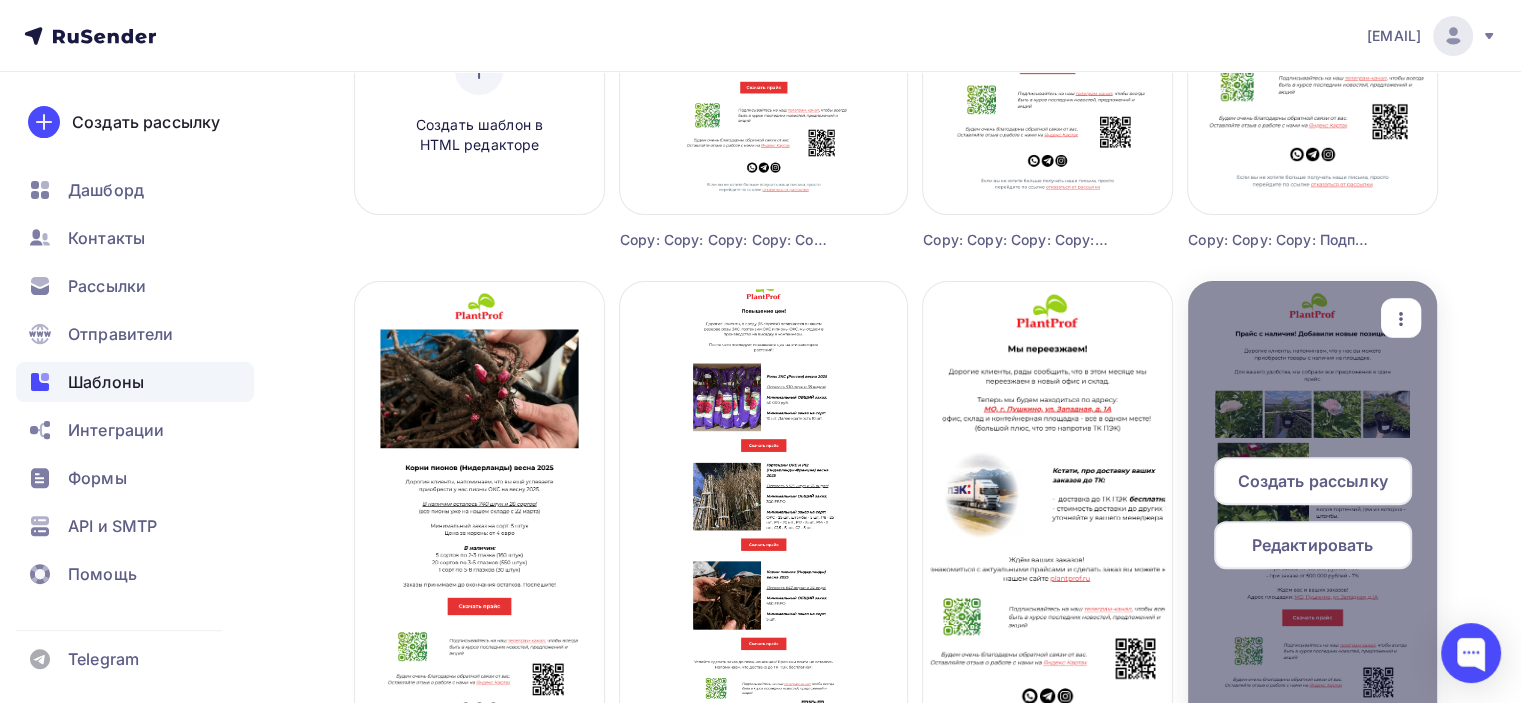 click 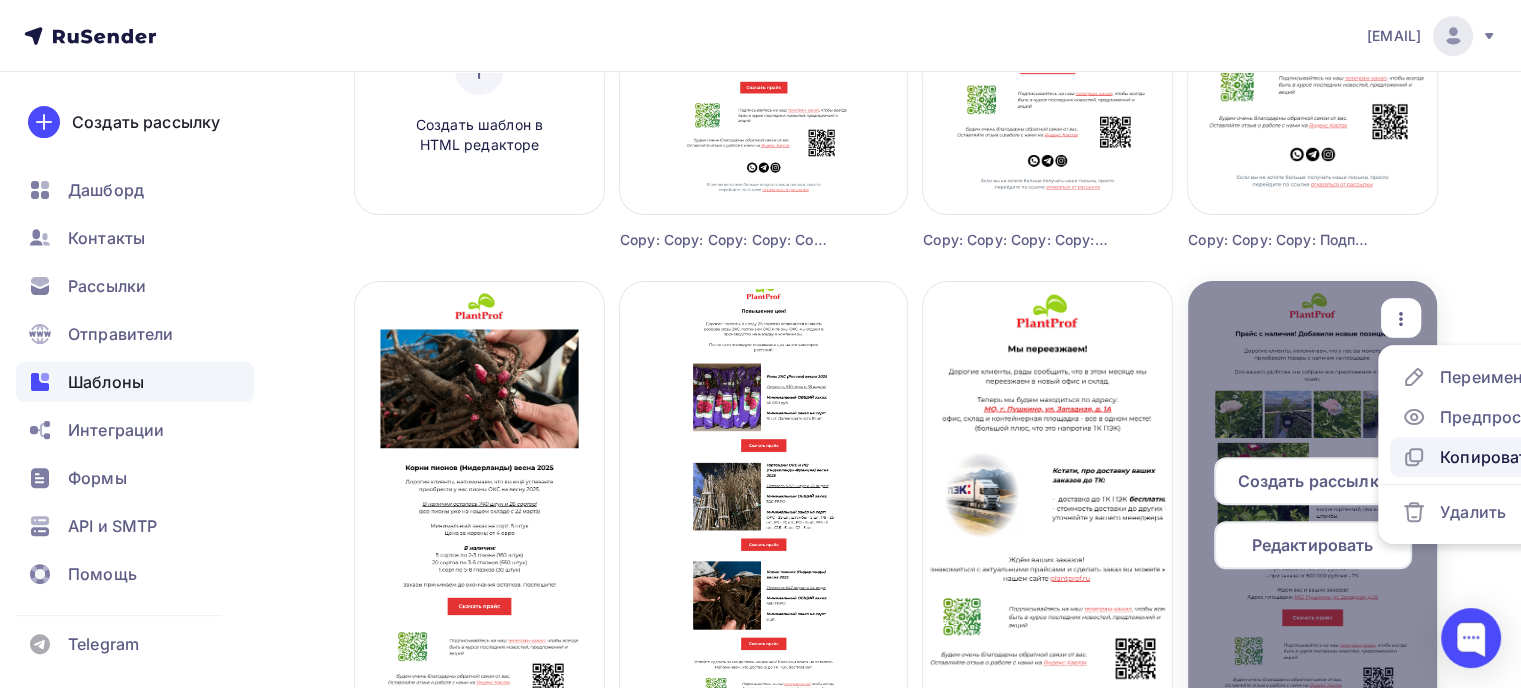 click on "Копировать" at bounding box center [1488, 457] 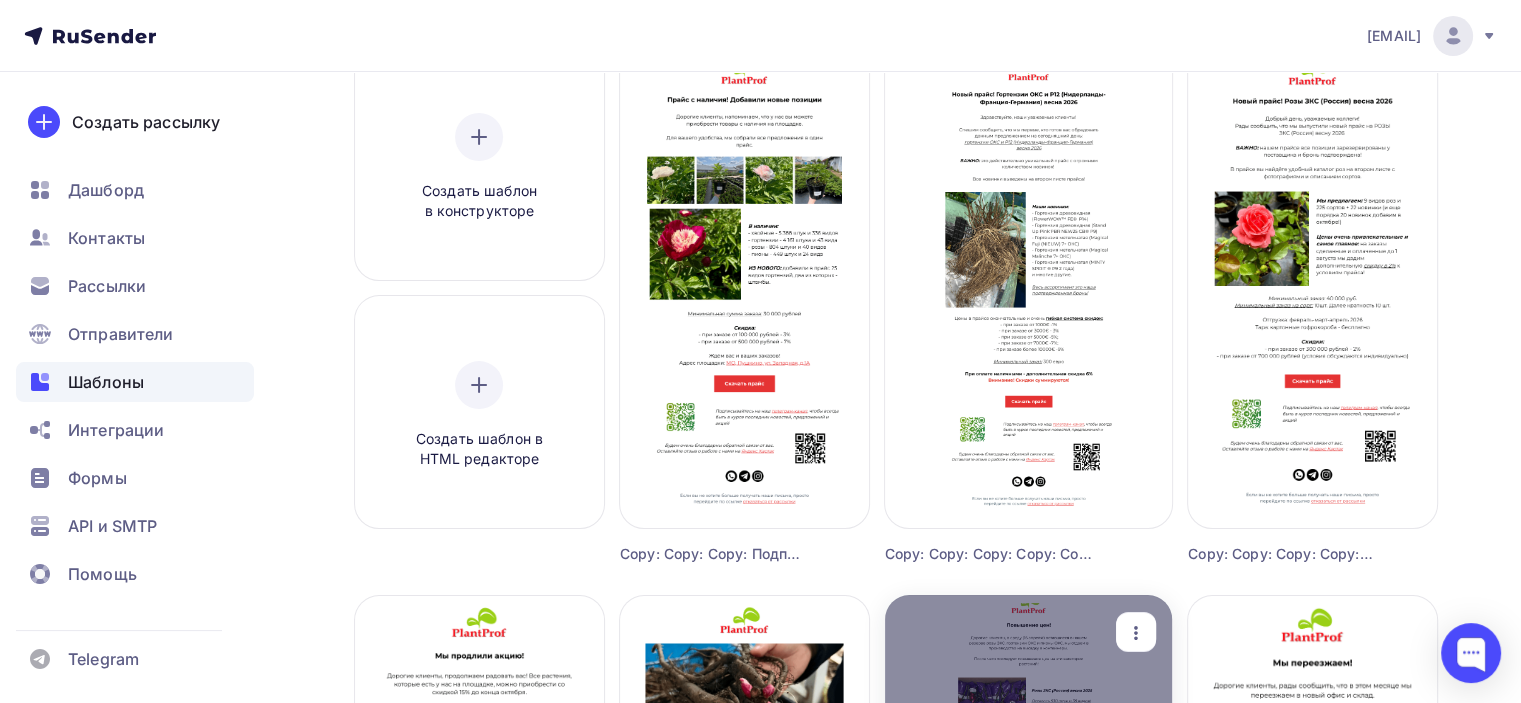 scroll, scrollTop: 20, scrollLeft: 0, axis: vertical 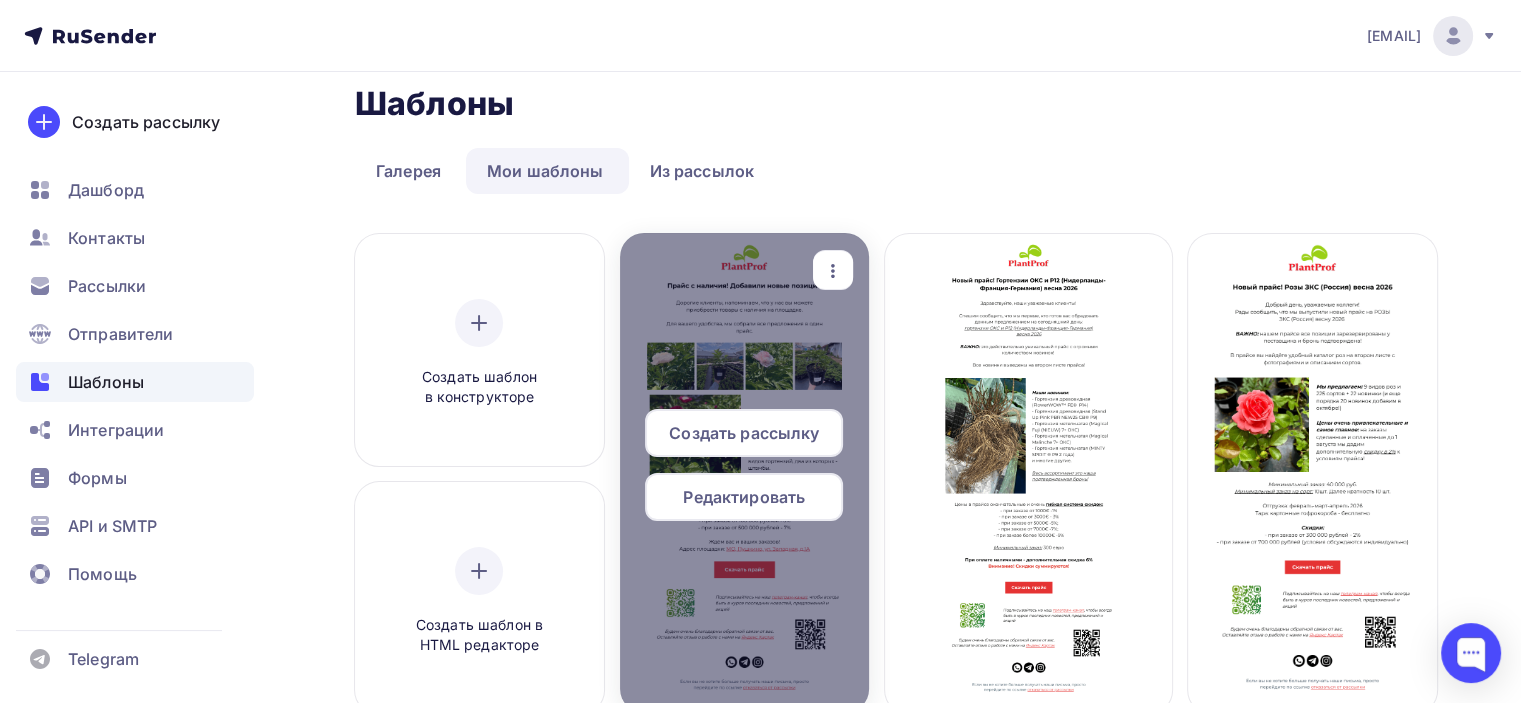 click on "Создать рассылку" at bounding box center [744, 433] 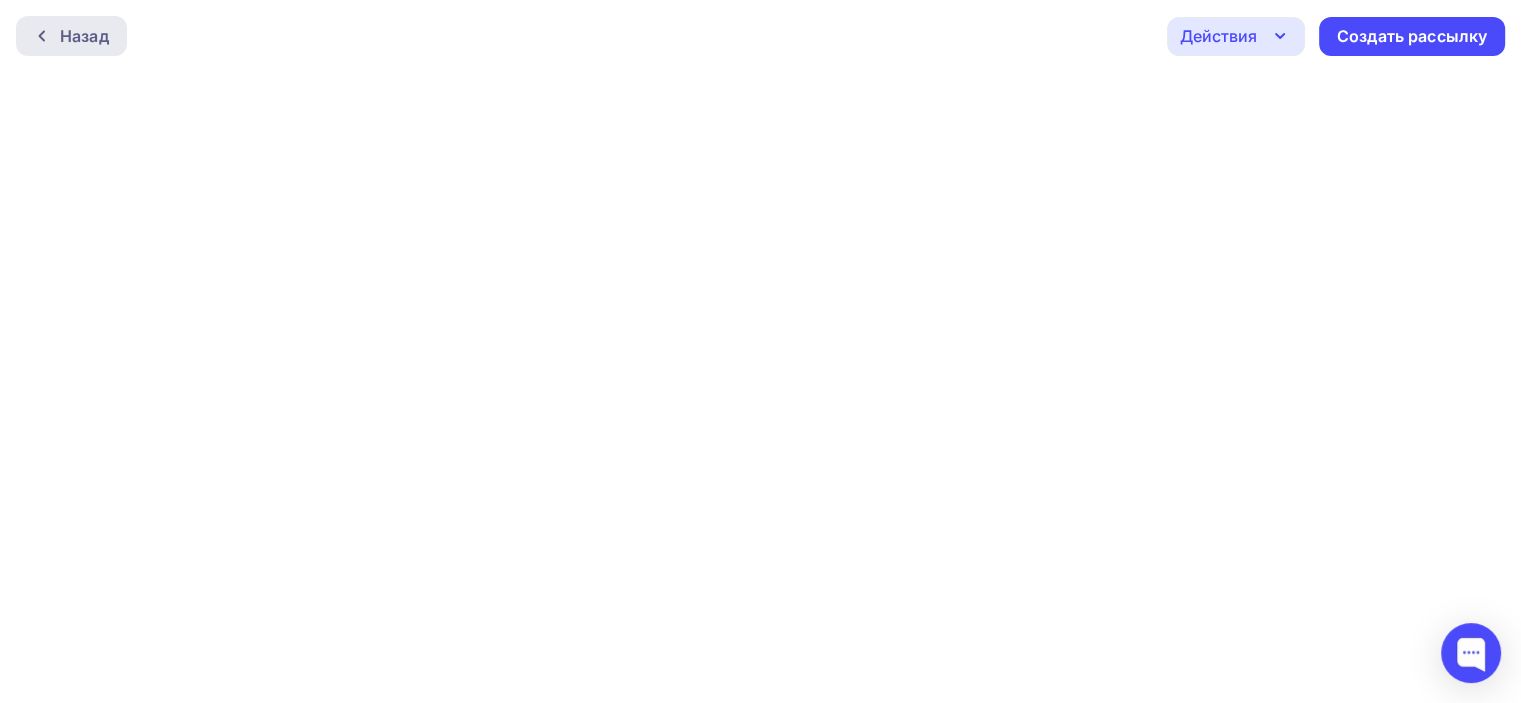 click on "Назад" at bounding box center (84, 36) 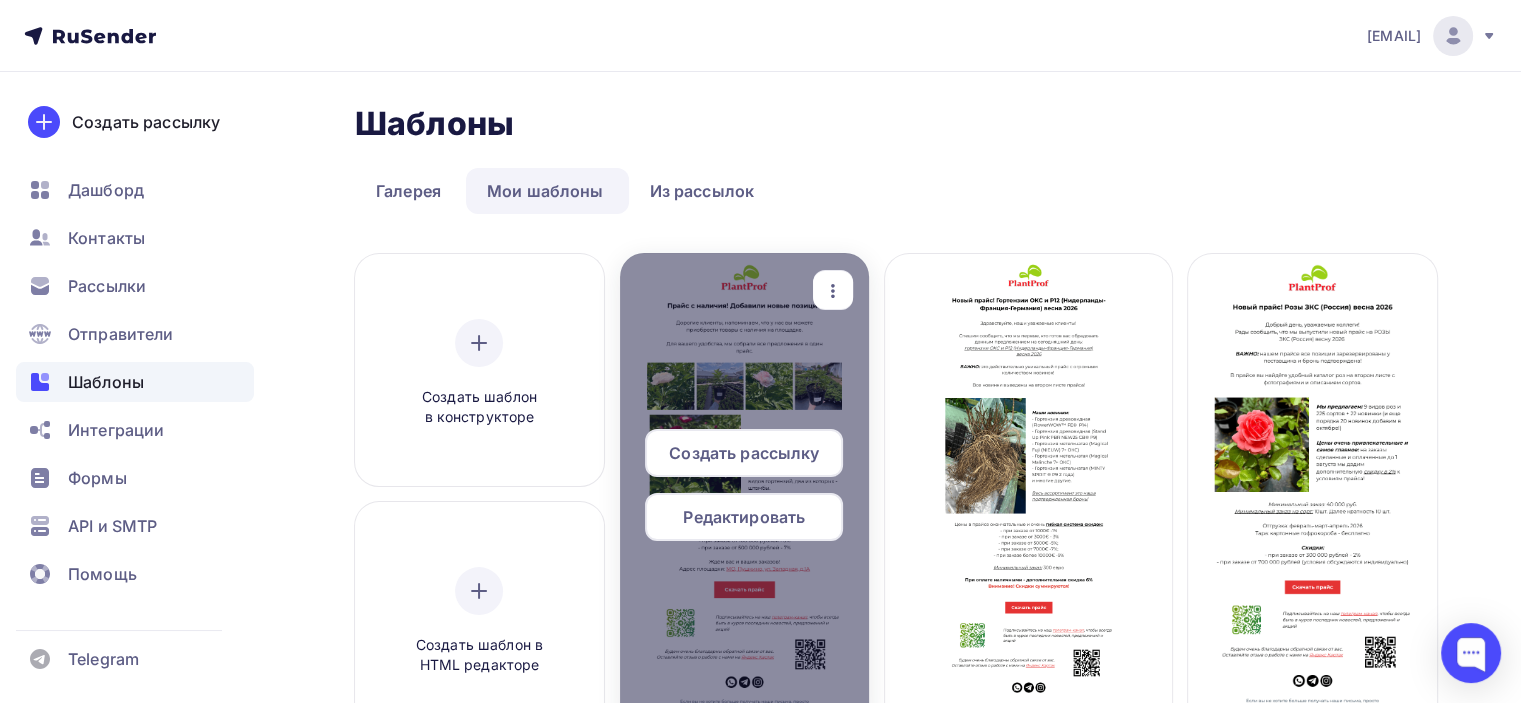 click on "Редактировать" at bounding box center [744, 517] 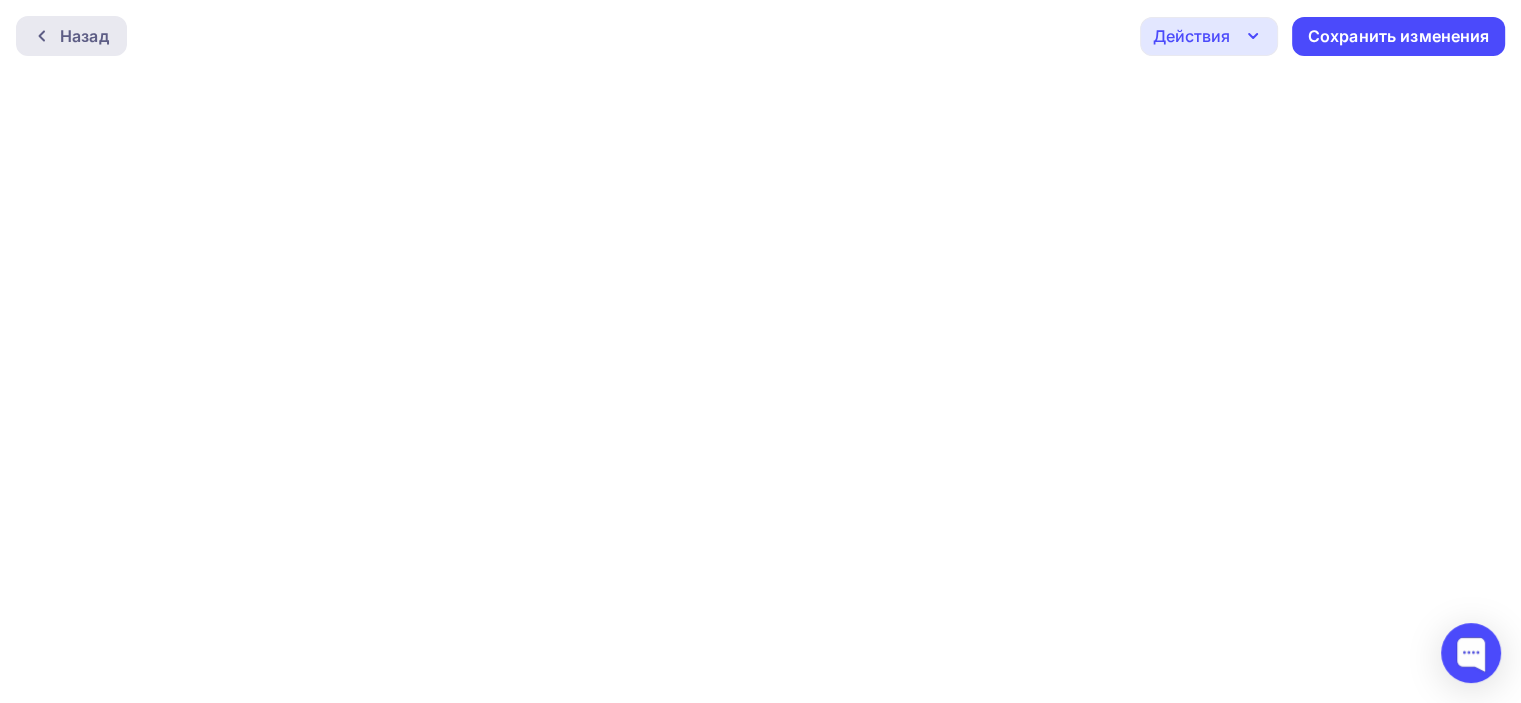 click on "Назад" at bounding box center [84, 36] 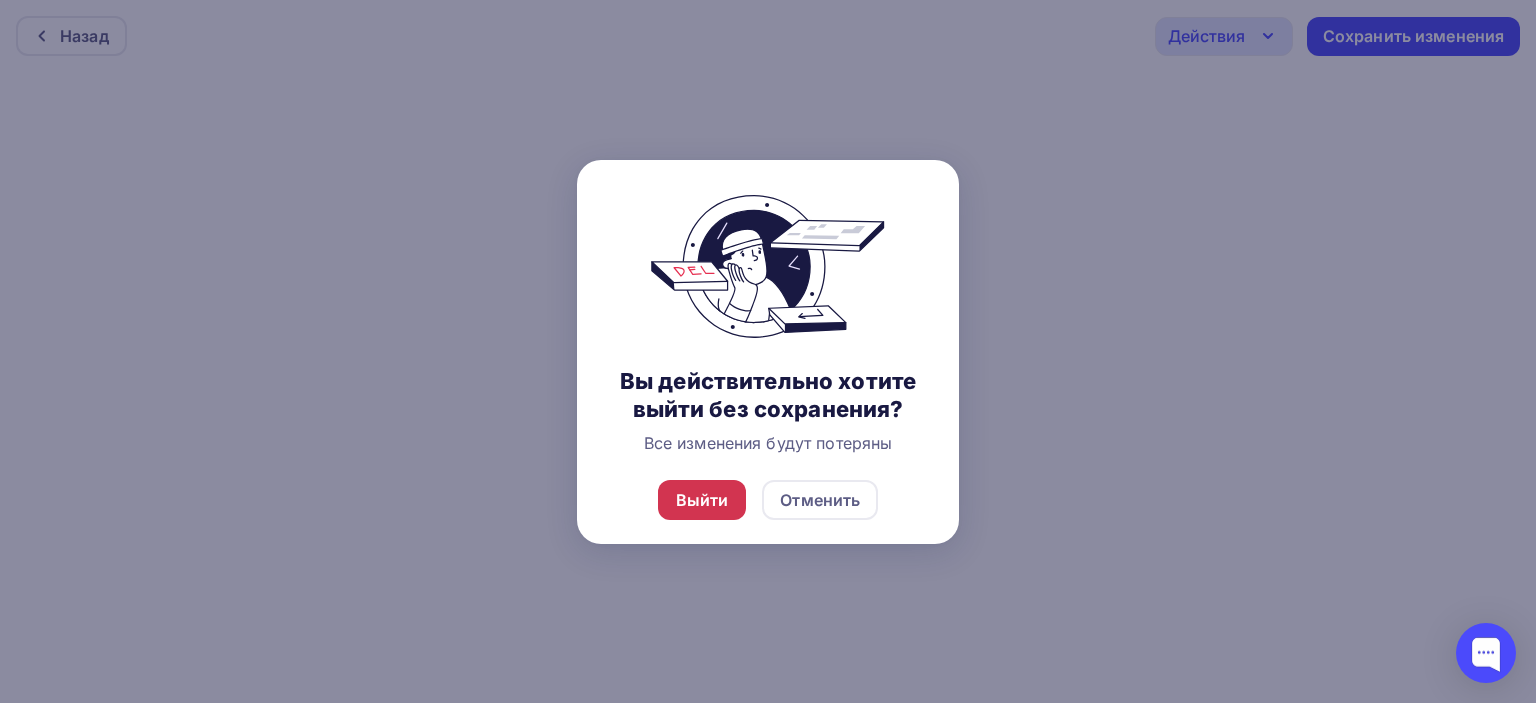 click on "Выйти" at bounding box center [702, 500] 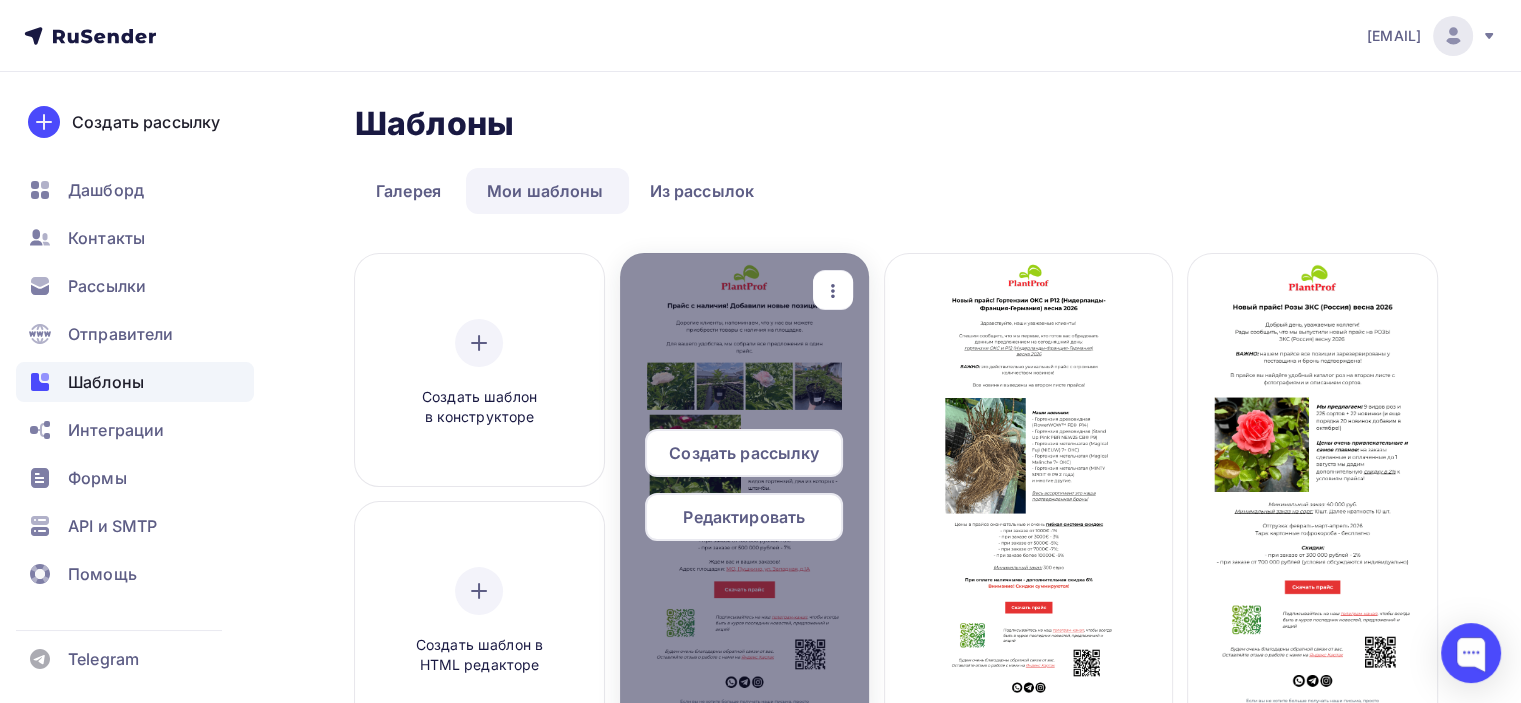 click on "Редактировать" at bounding box center (744, 517) 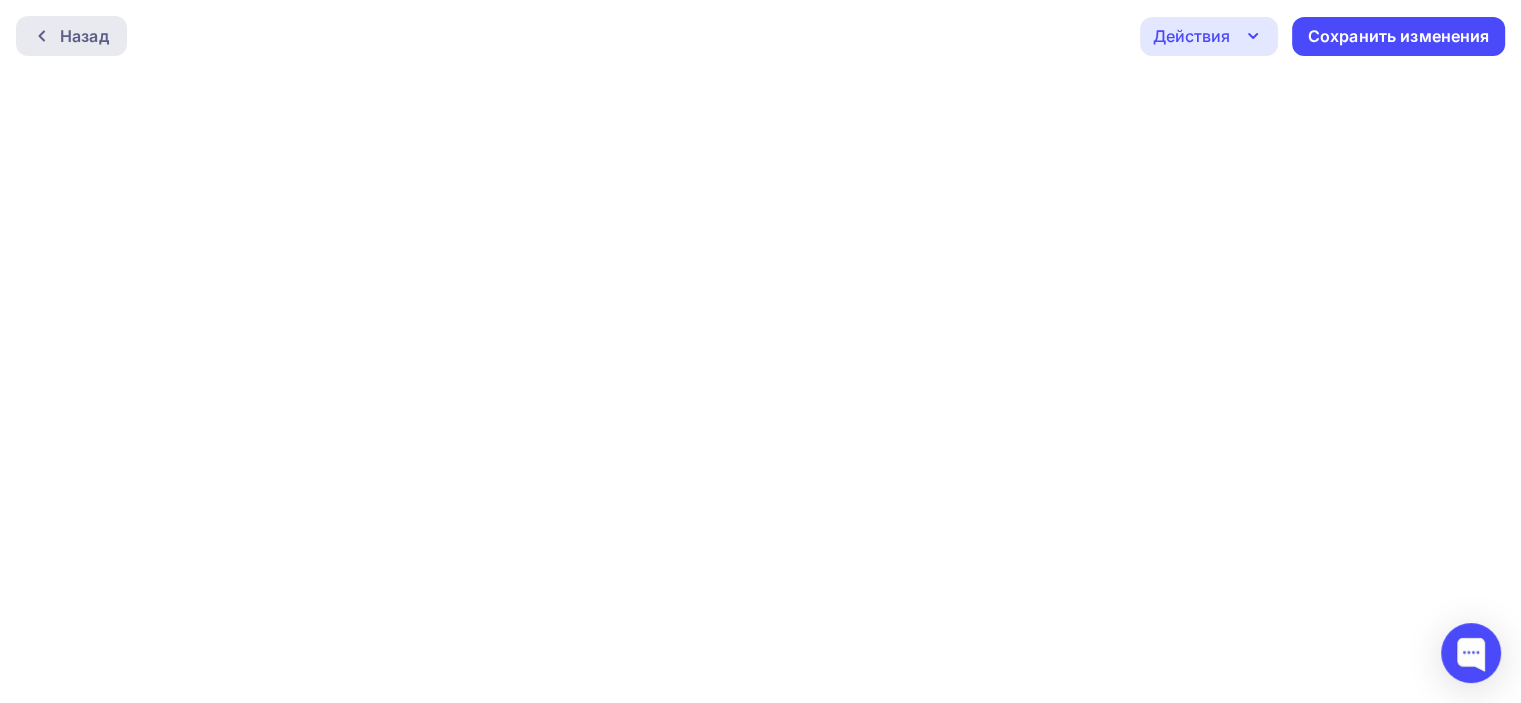 click on "Назад" at bounding box center (71, 36) 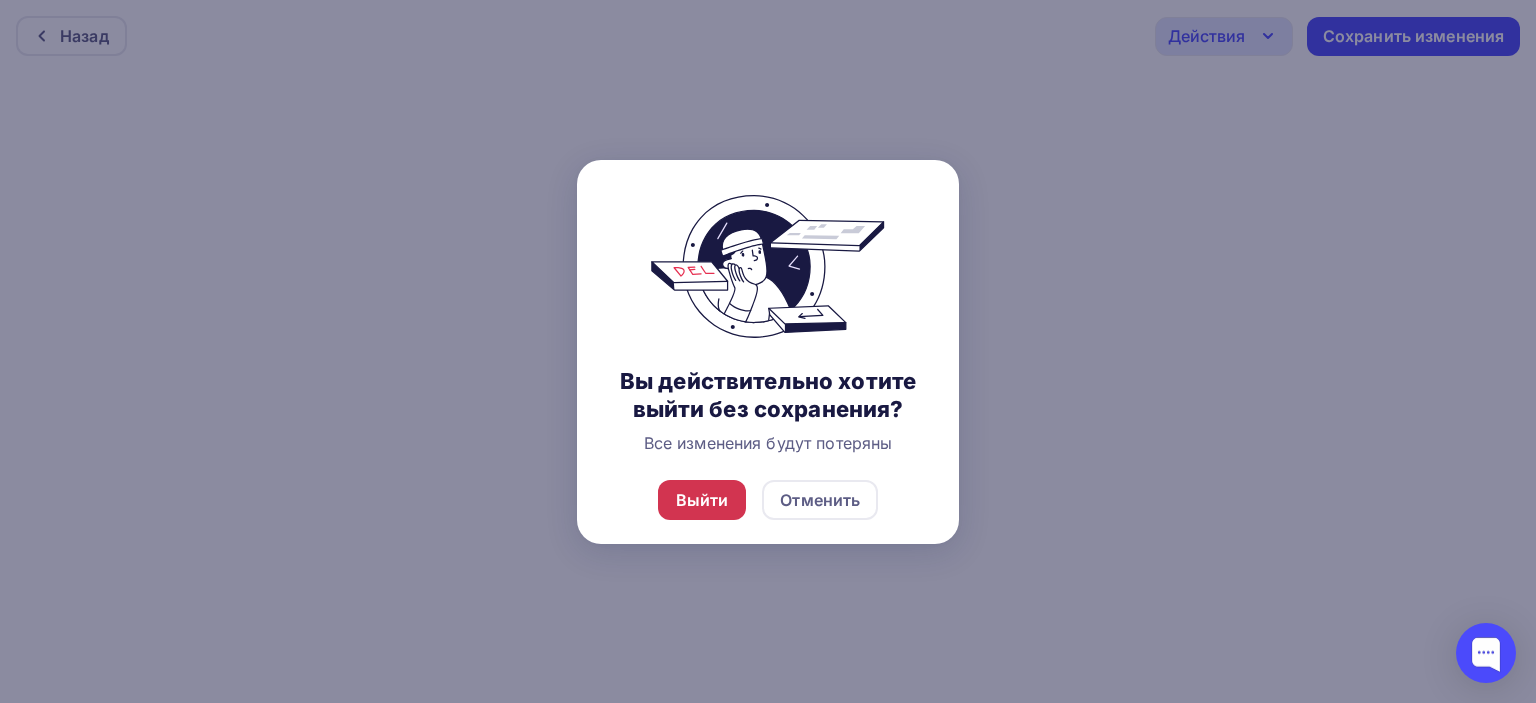click on "Выйти" at bounding box center [702, 500] 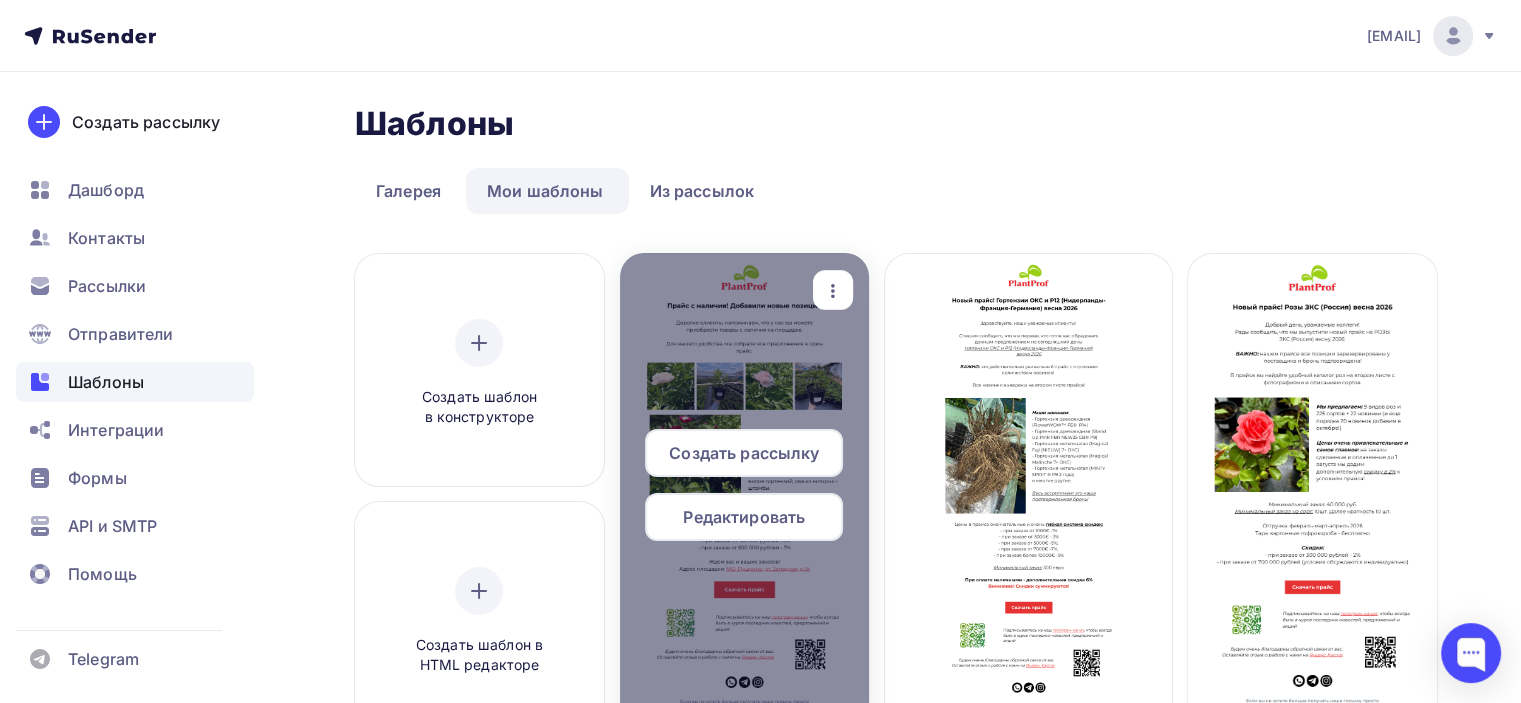 click at bounding box center [833, 290] 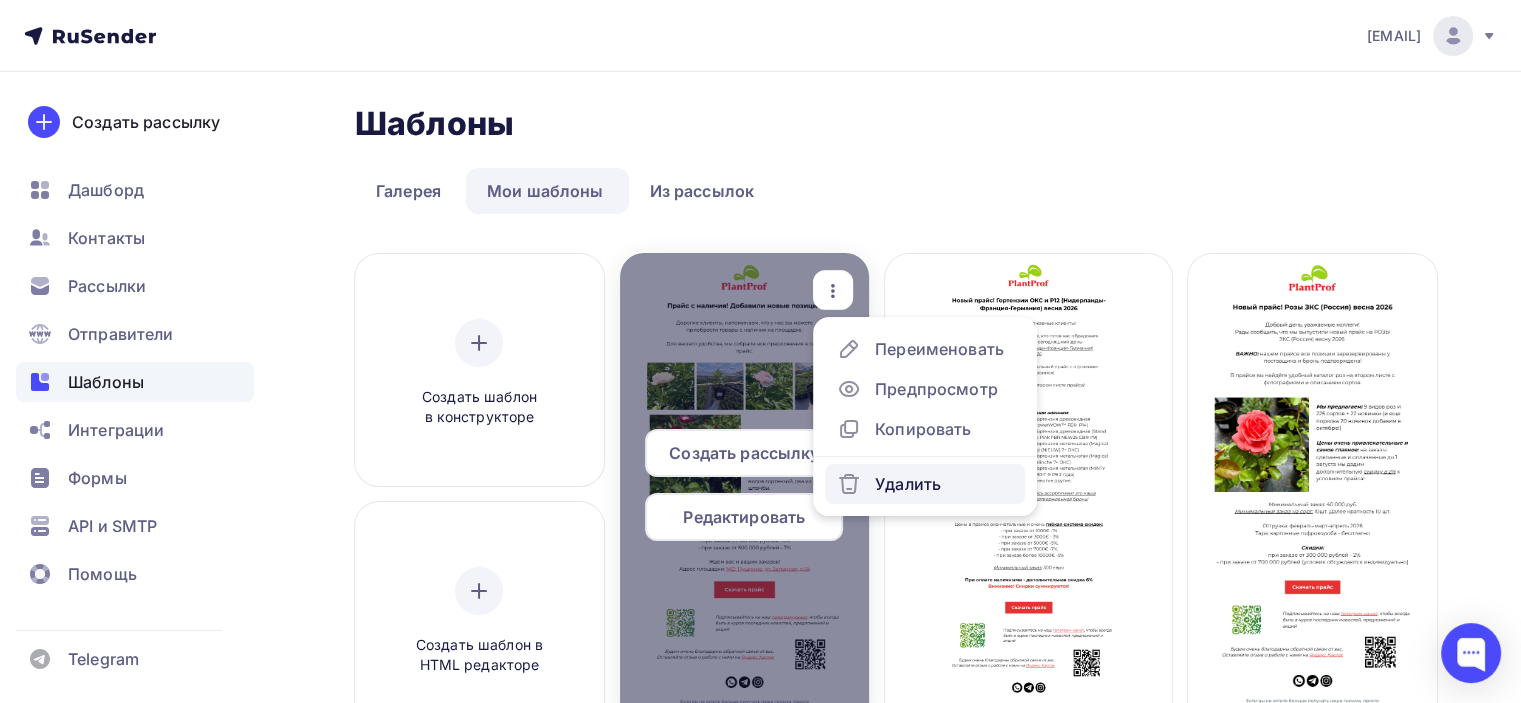 click on "Удалить" at bounding box center [908, 484] 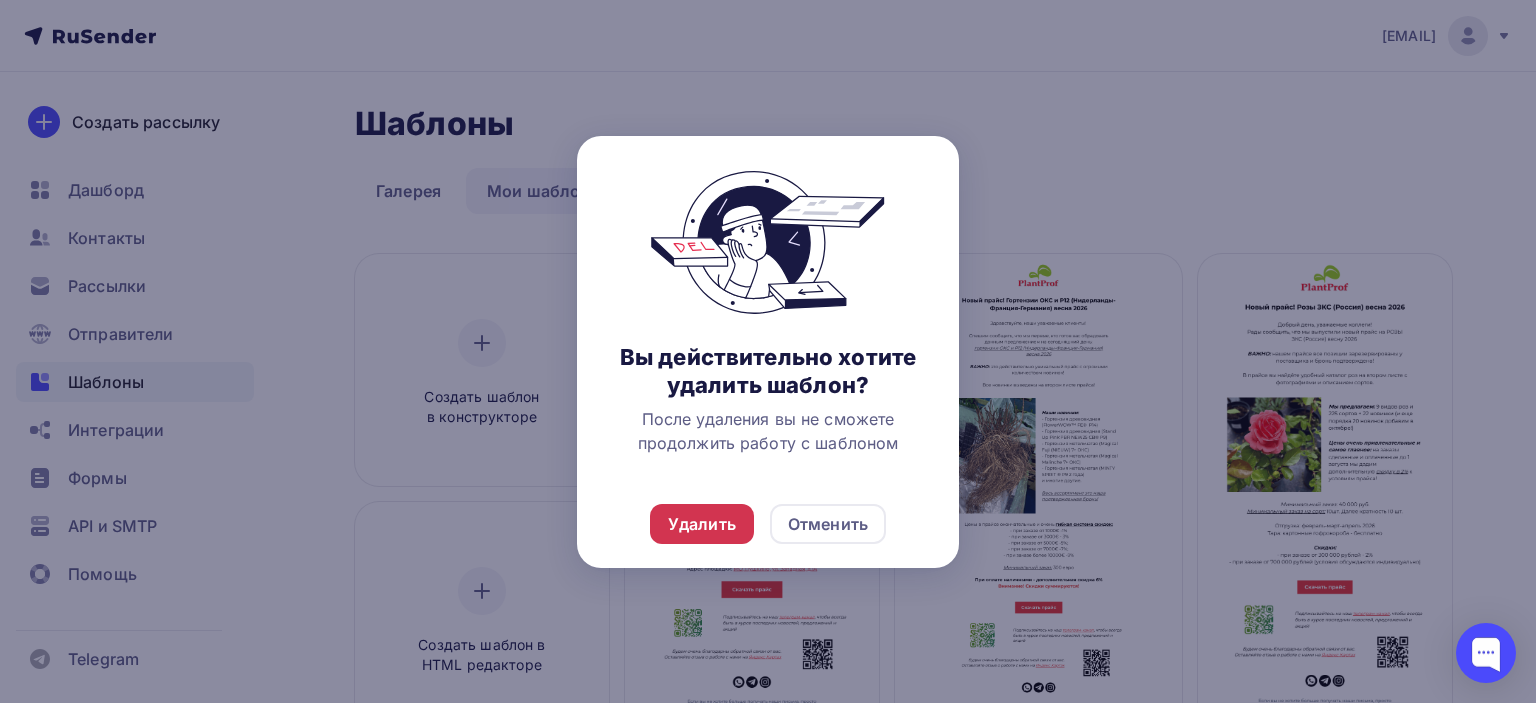 click on "Удалить" at bounding box center [702, 524] 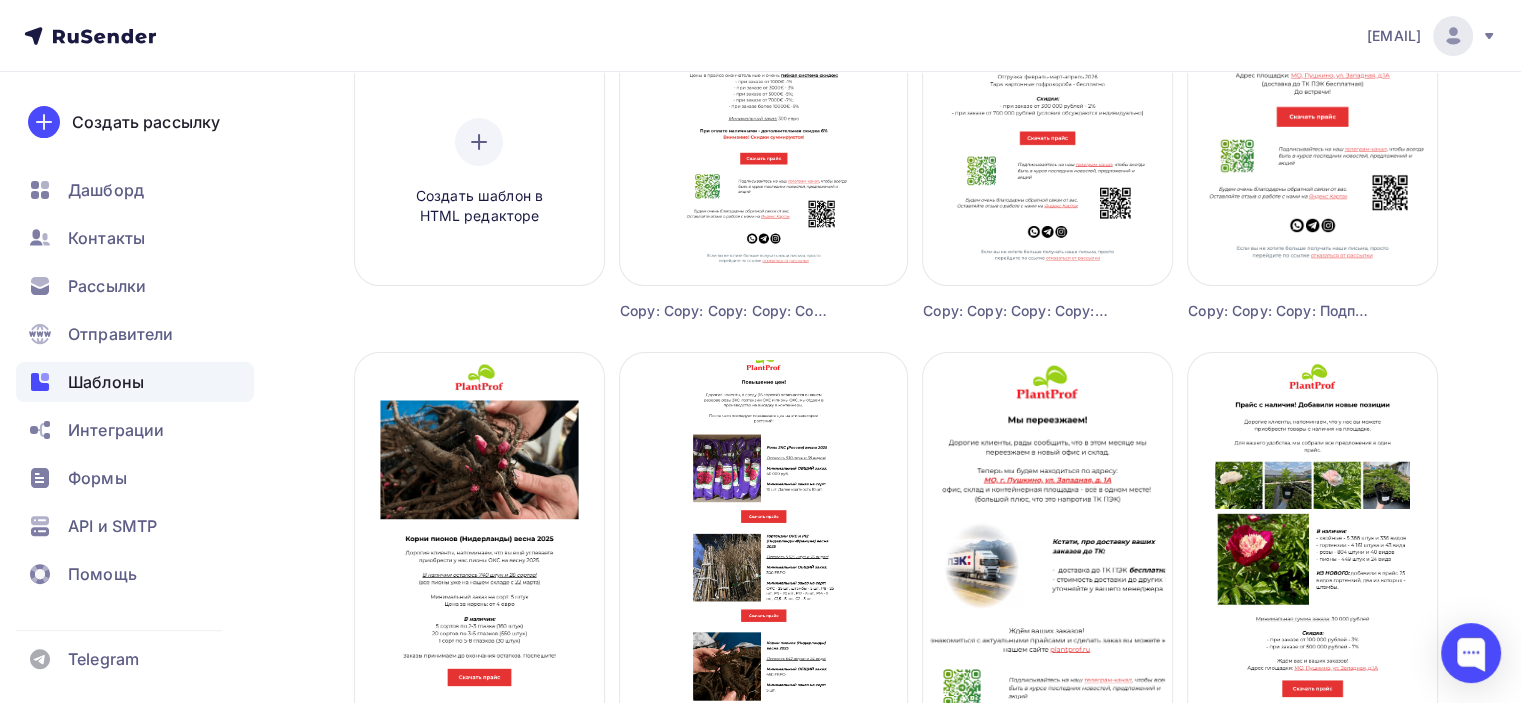 scroll, scrollTop: 500, scrollLeft: 0, axis: vertical 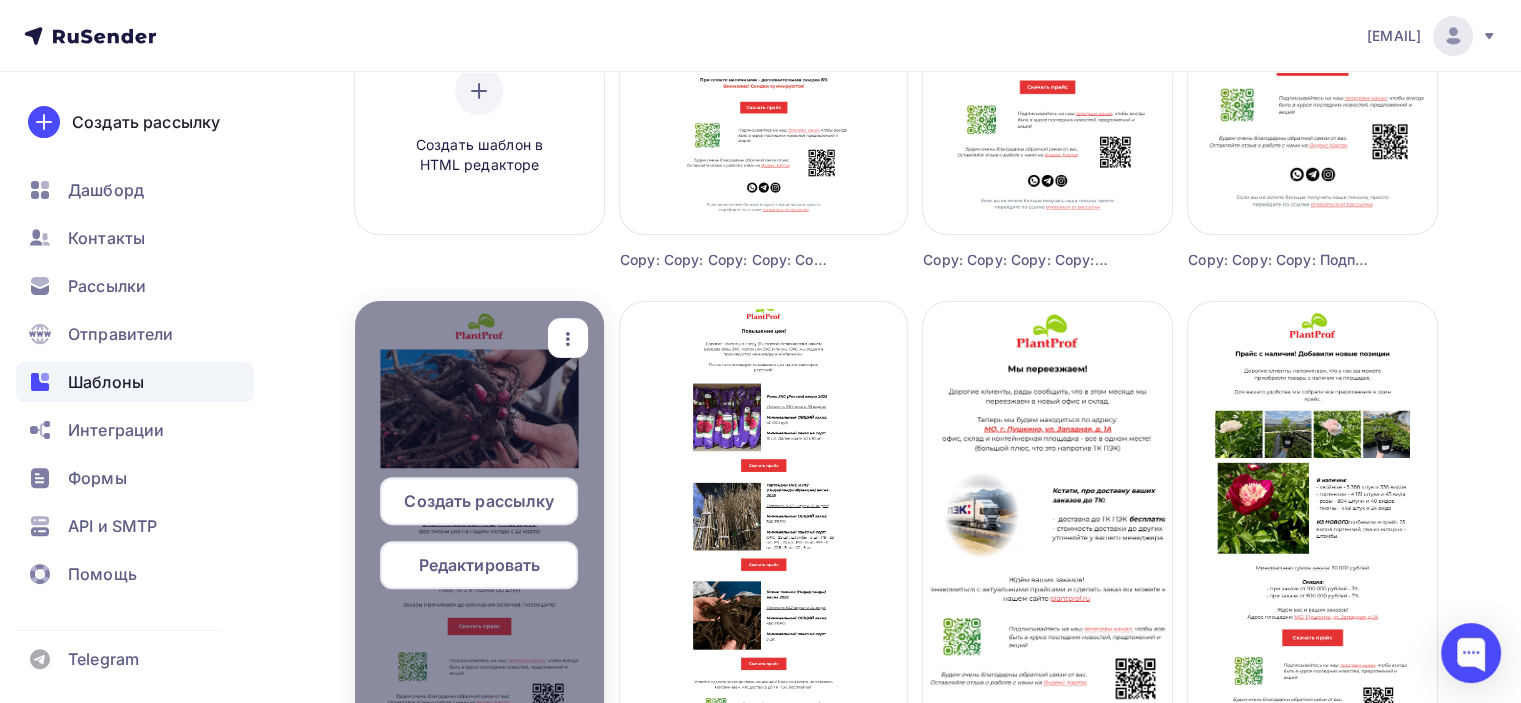 click on "Редактировать" at bounding box center (480, 565) 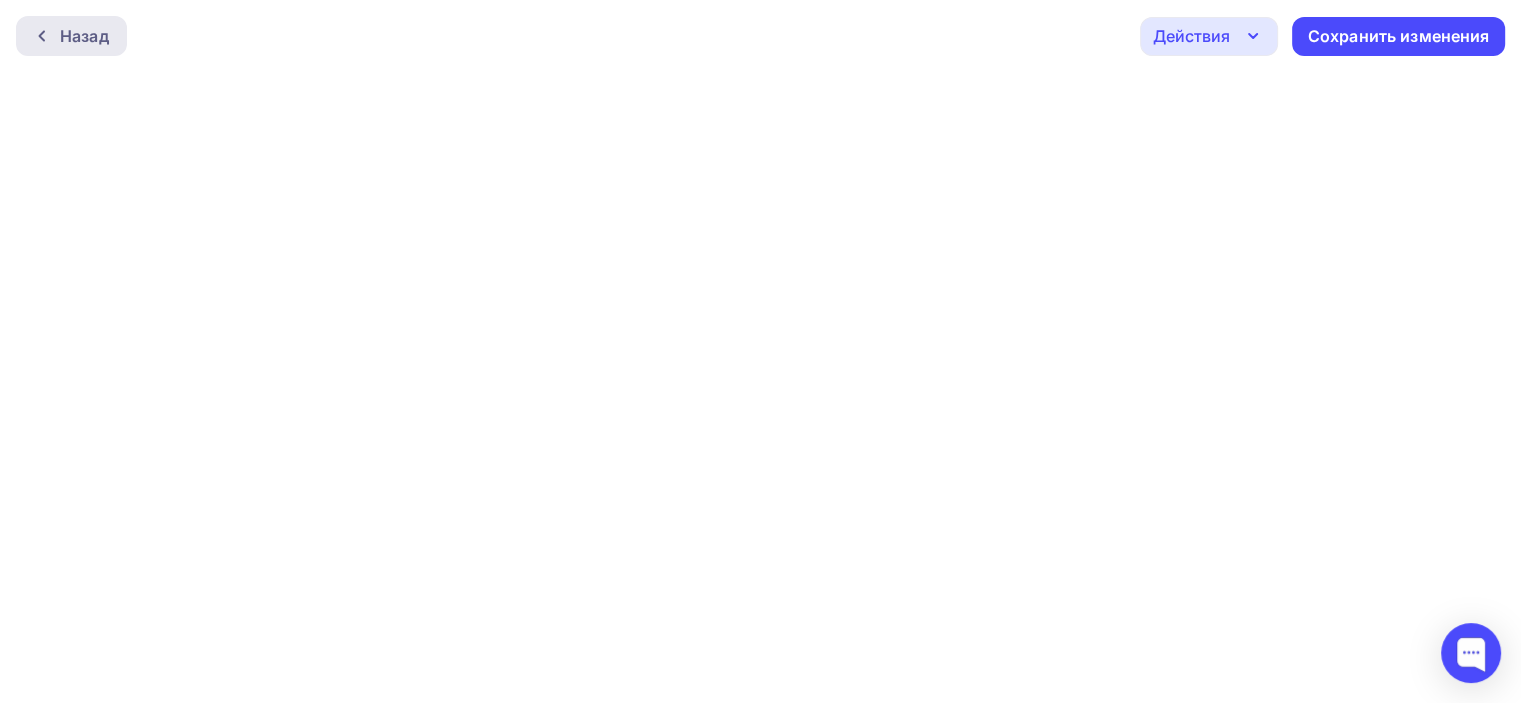 click on "Назад" at bounding box center (84, 36) 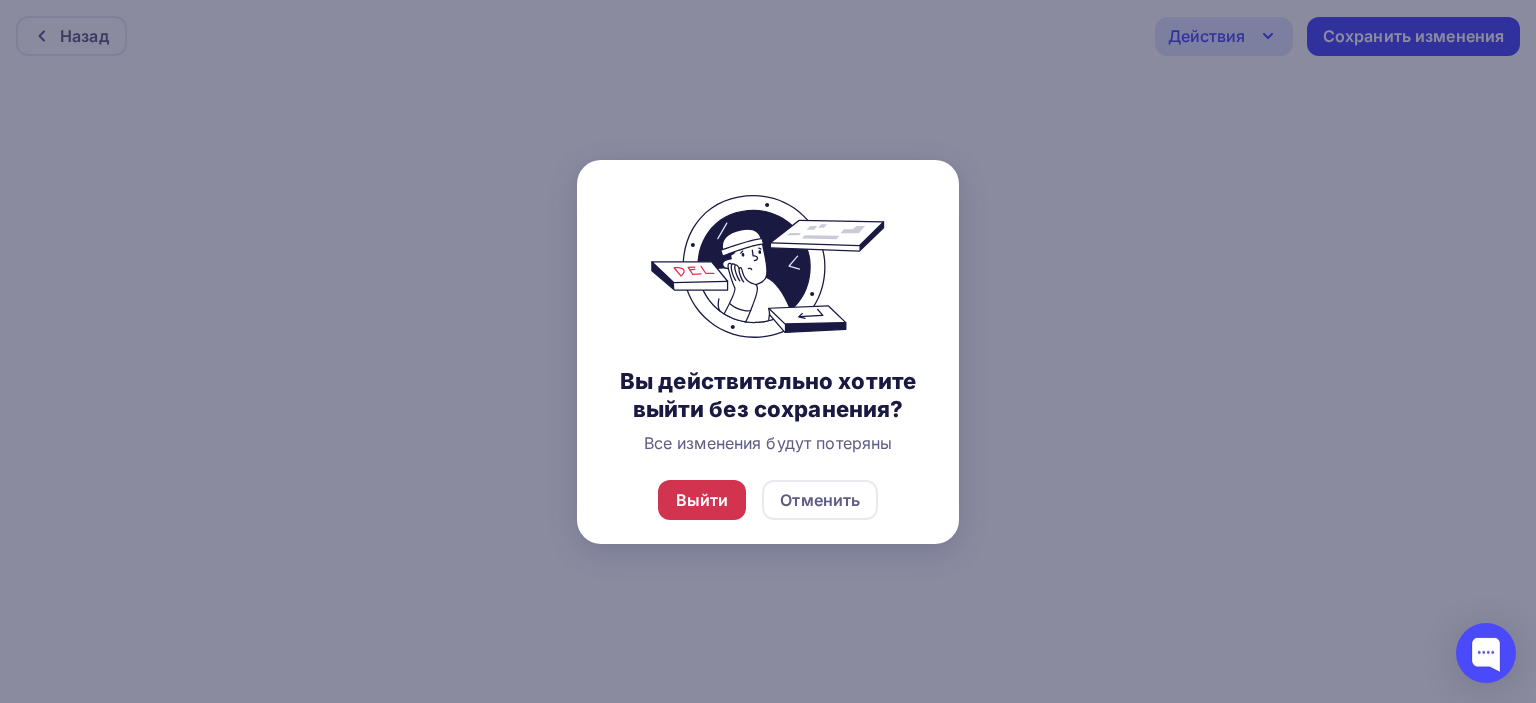 click on "Выйти" at bounding box center (702, 500) 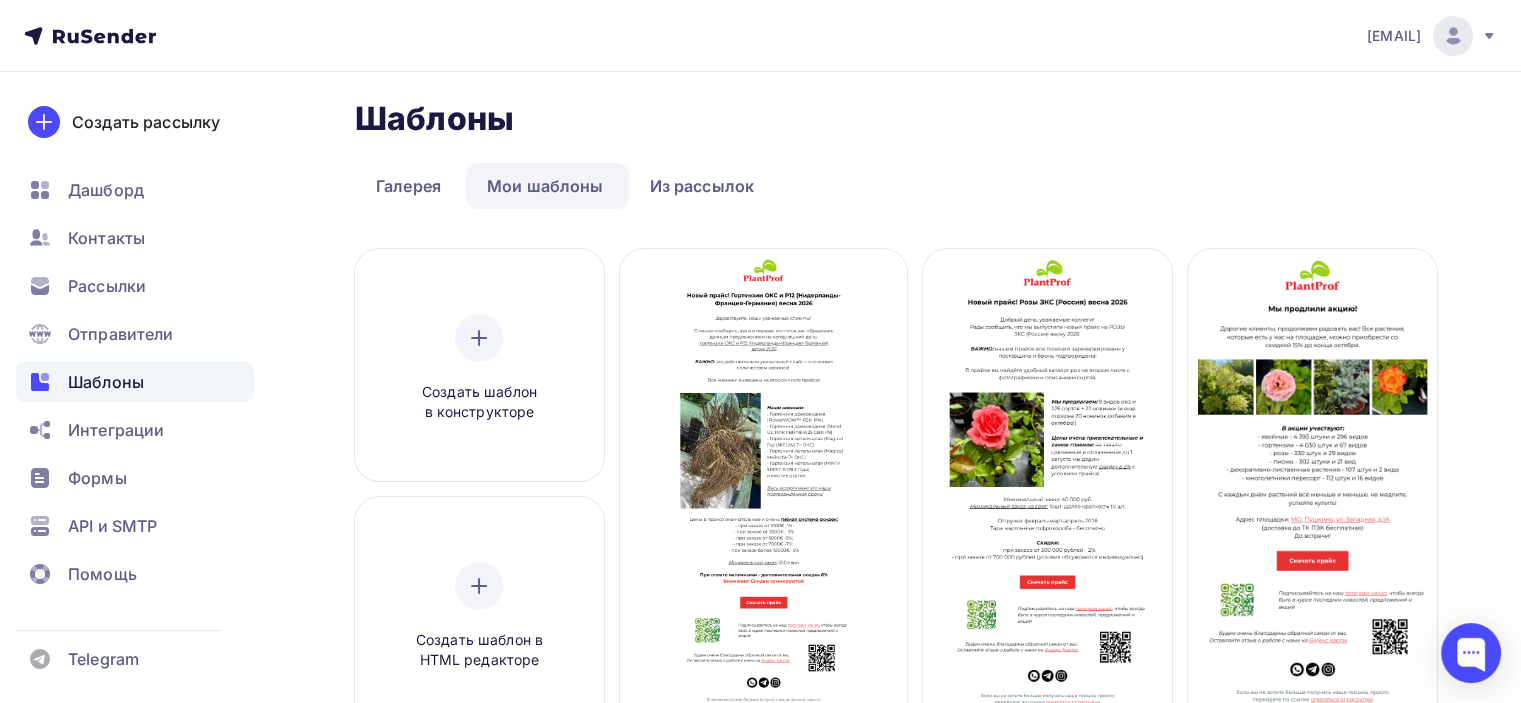scroll, scrollTop: 0, scrollLeft: 0, axis: both 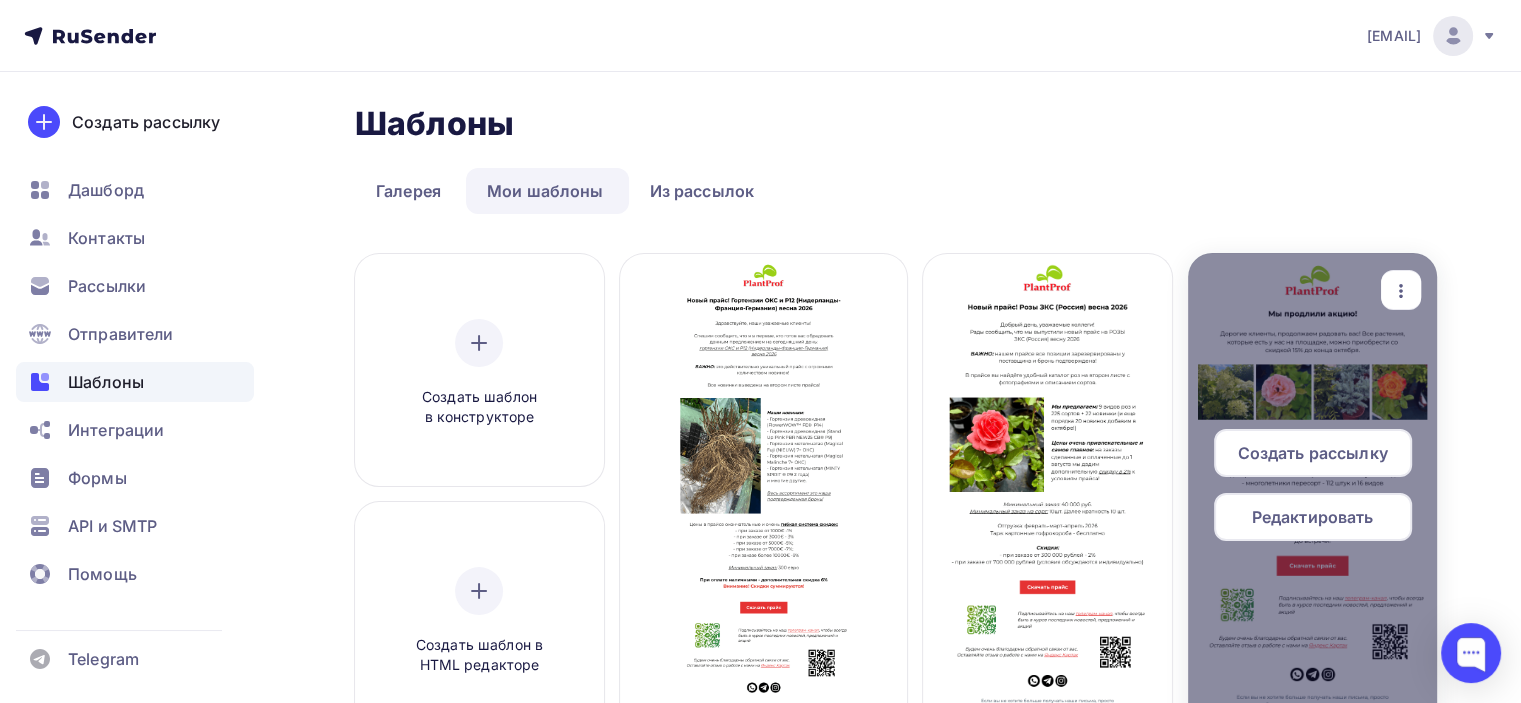 click 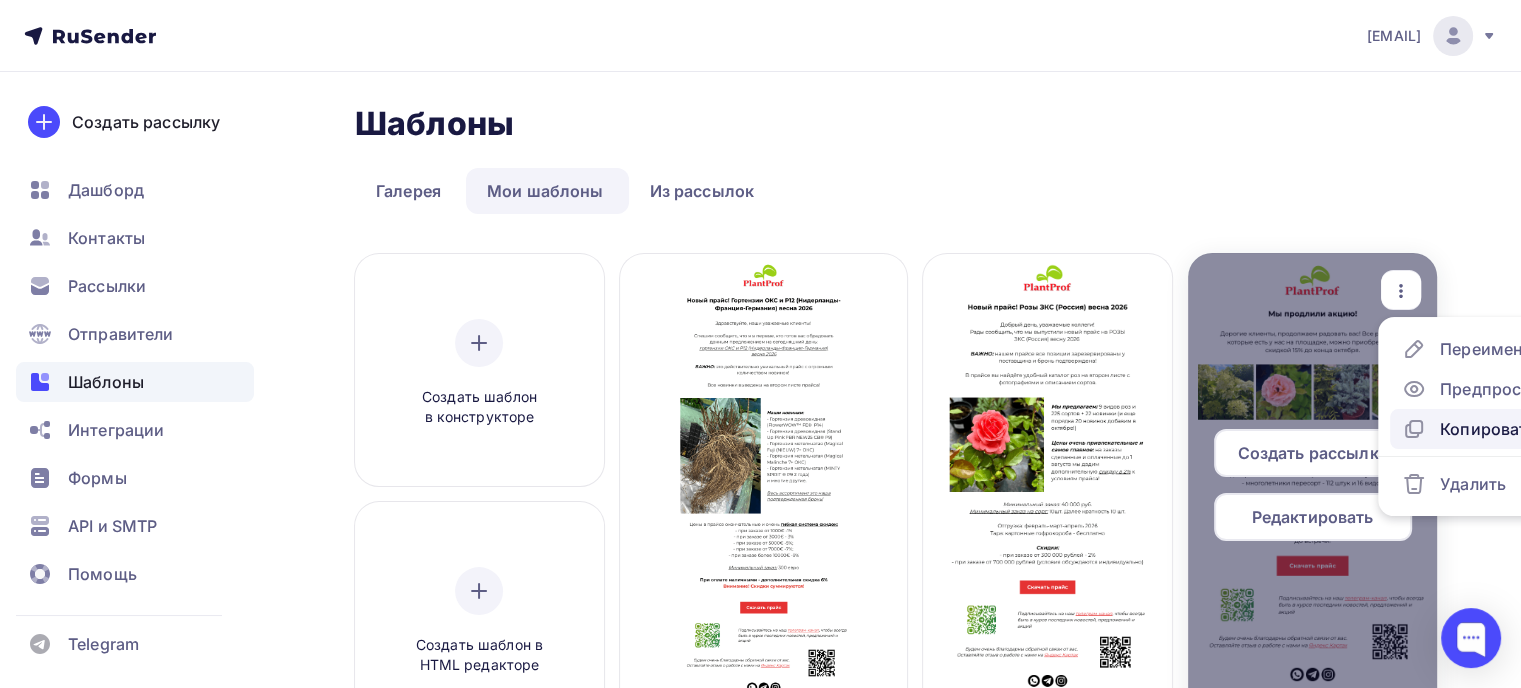 click on "Копировать" at bounding box center [1488, 429] 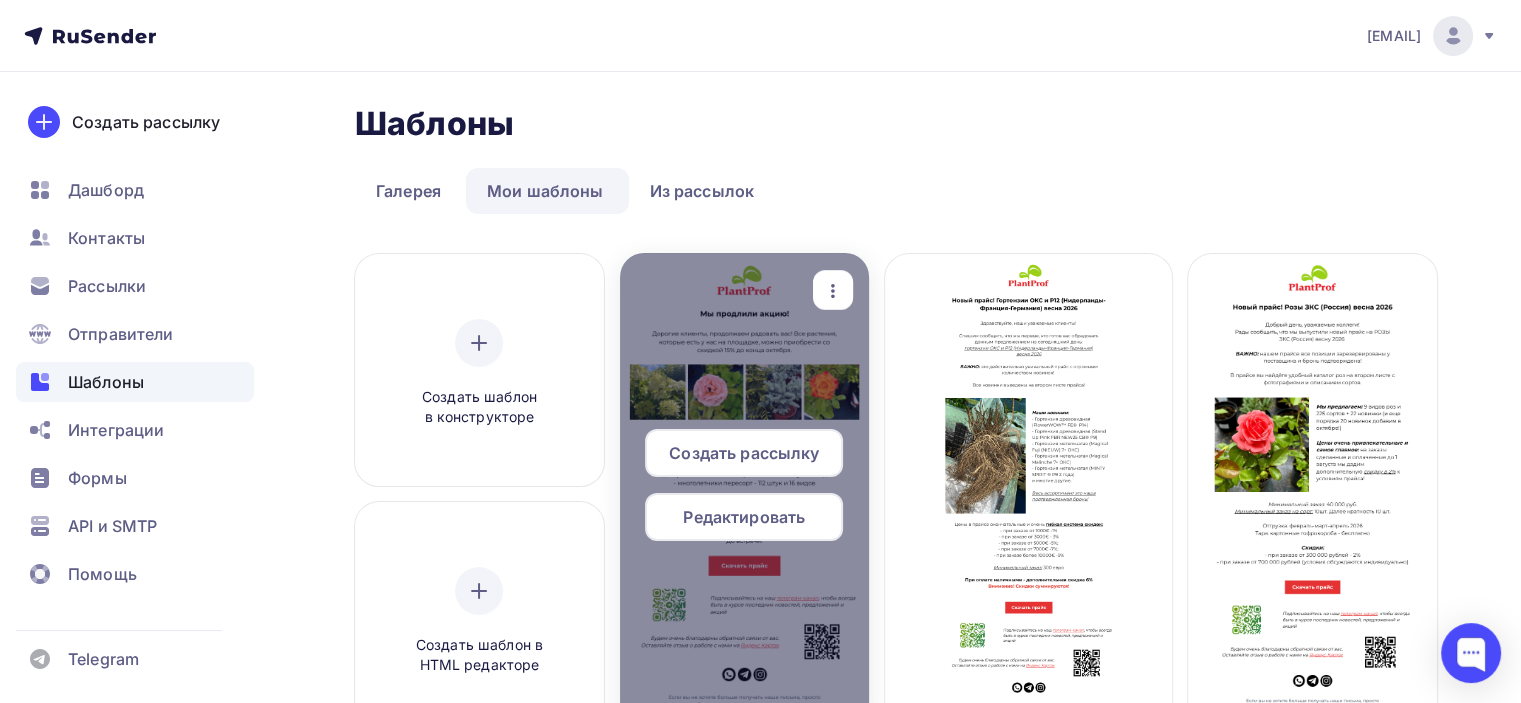 click on "Редактировать" at bounding box center (744, 517) 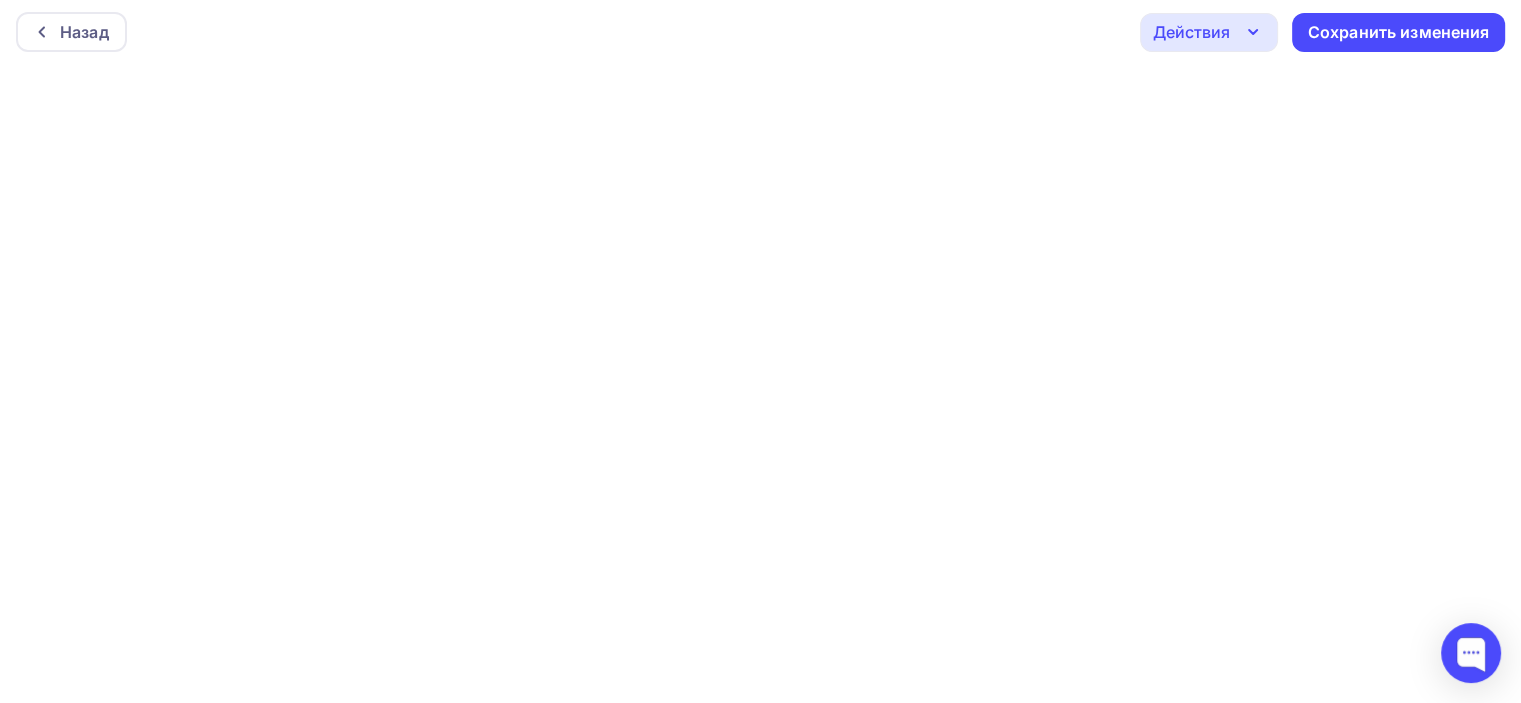 scroll, scrollTop: 4, scrollLeft: 0, axis: vertical 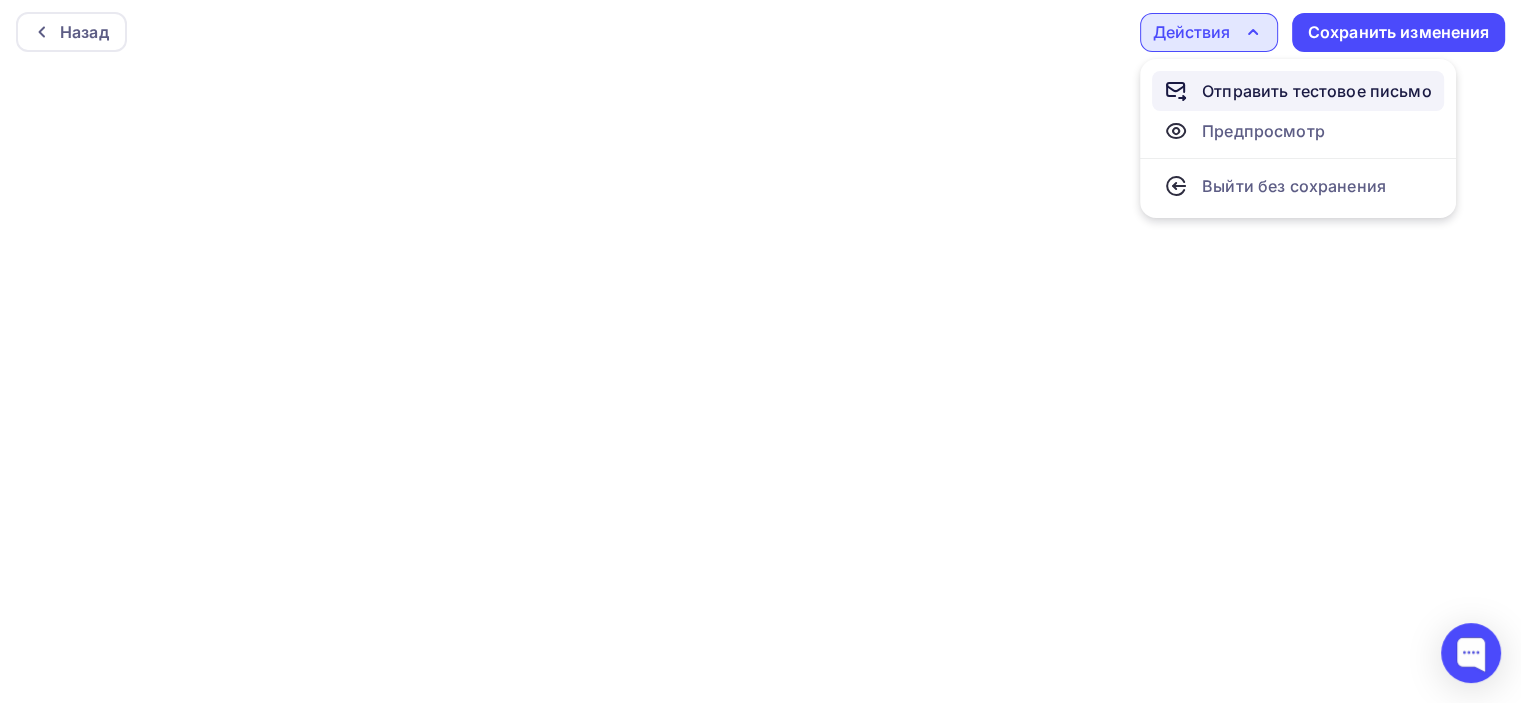 click on "Отправить тестовое письмо" at bounding box center (1317, 91) 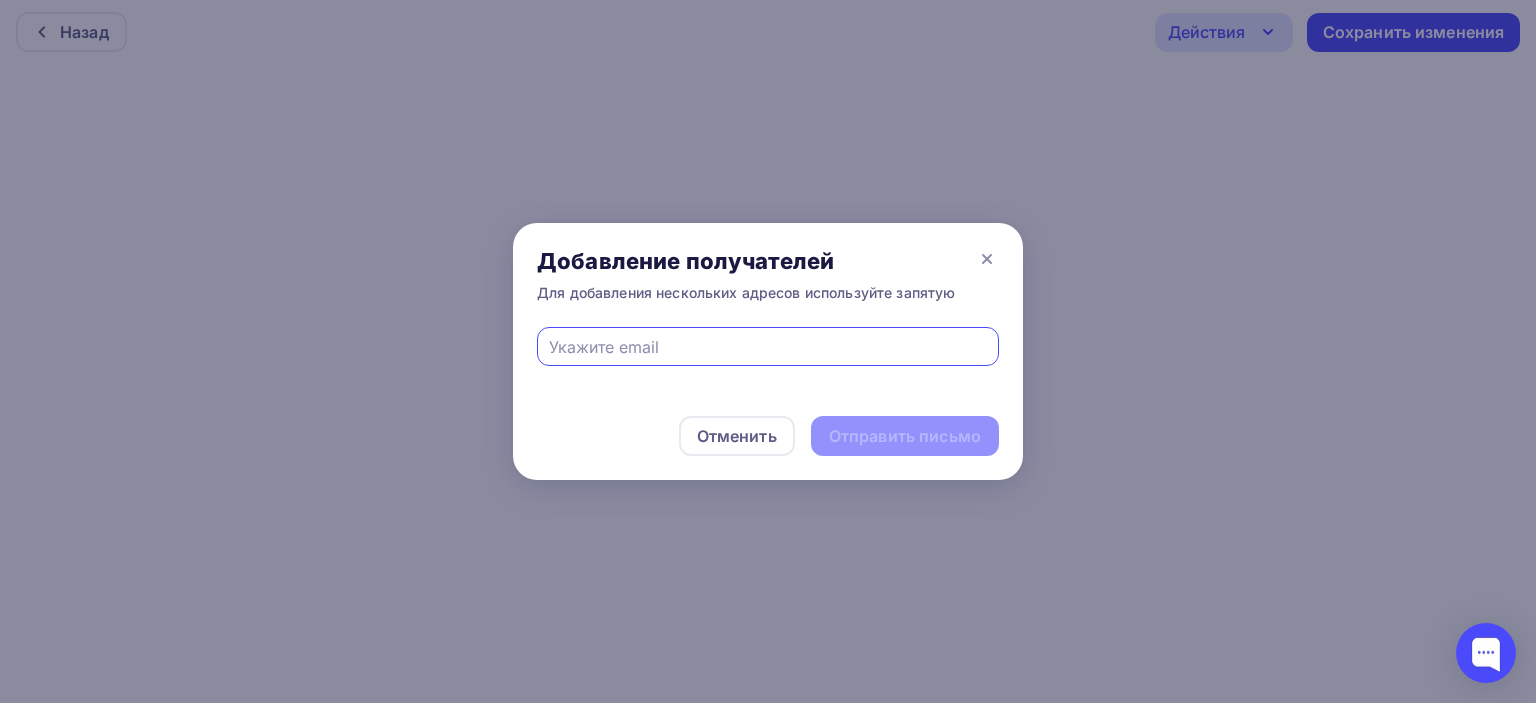 click at bounding box center [768, 347] 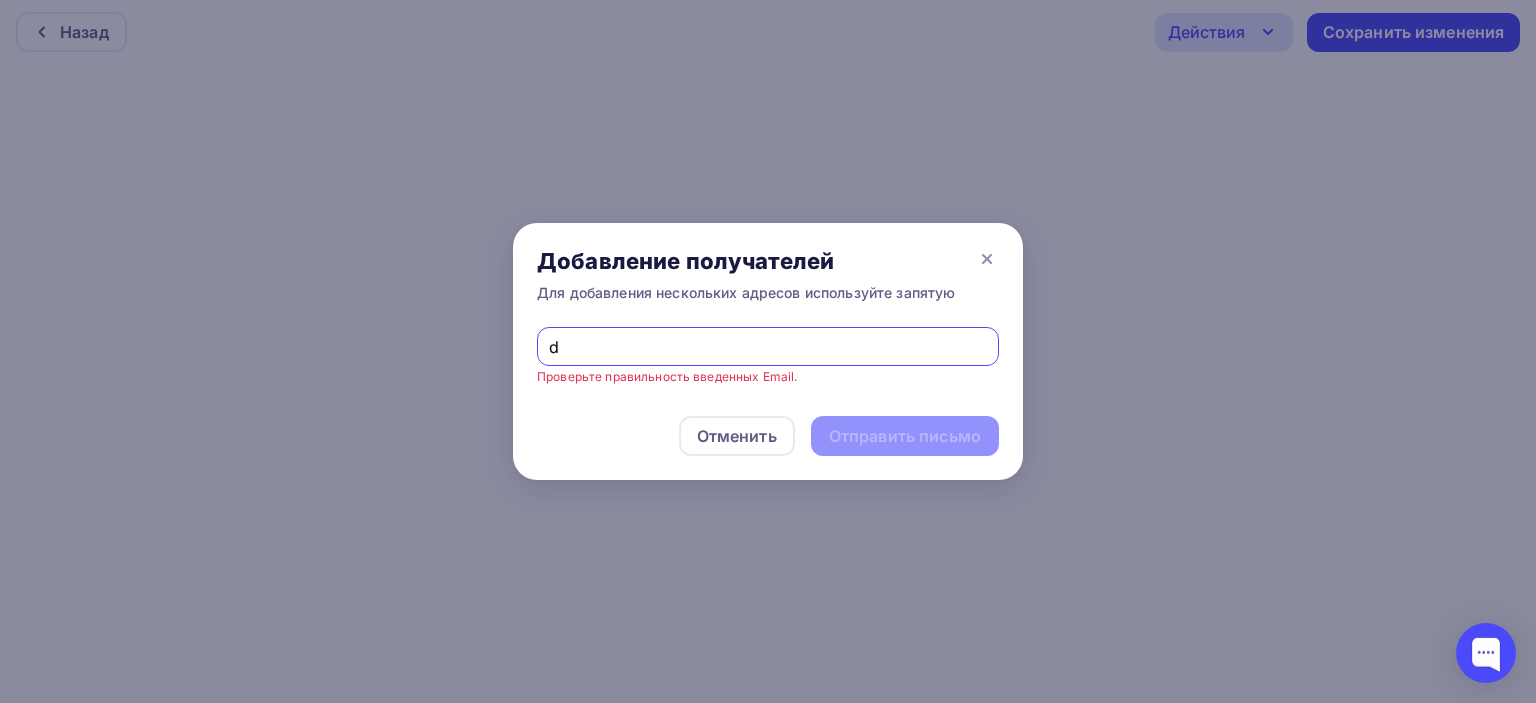 type on "director@plantprof.ru" 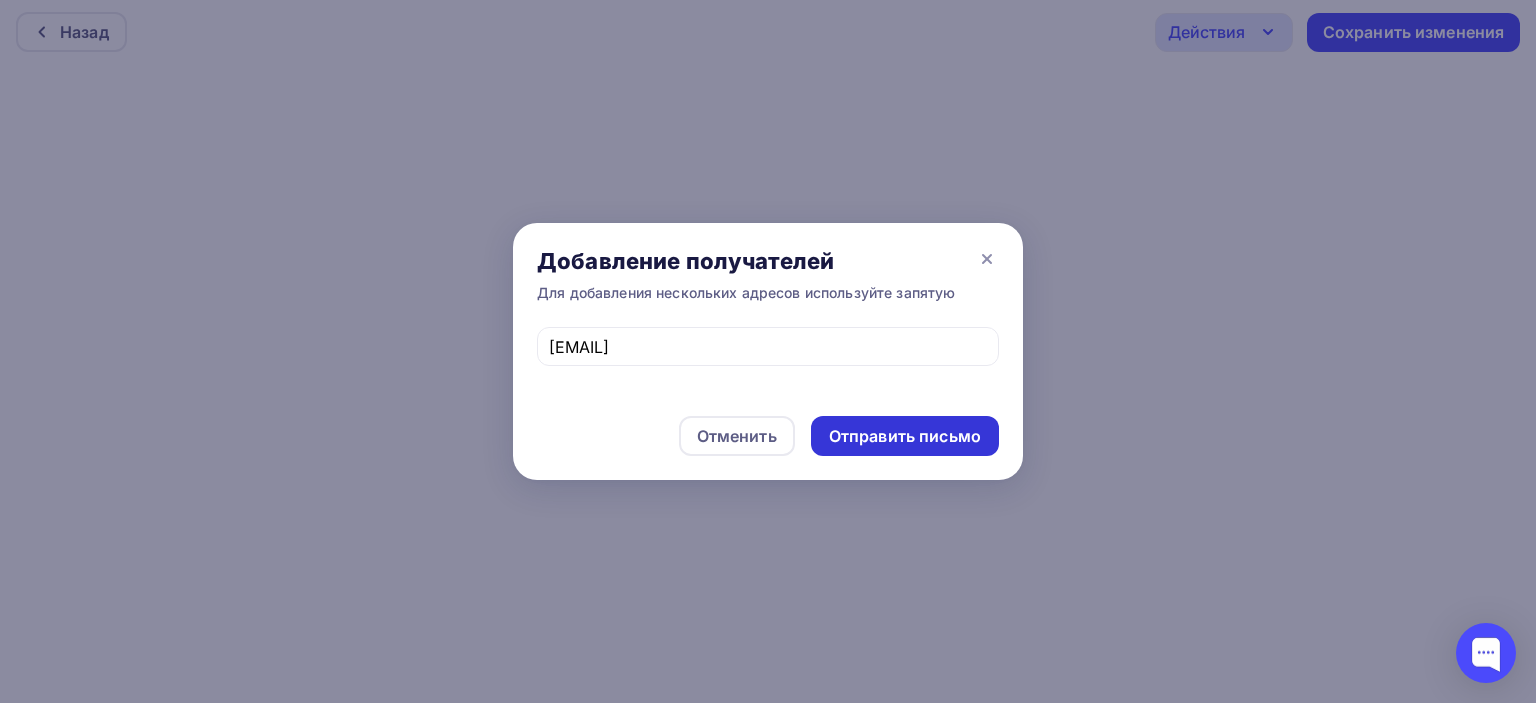 click on "Отправить письмо" at bounding box center [905, 436] 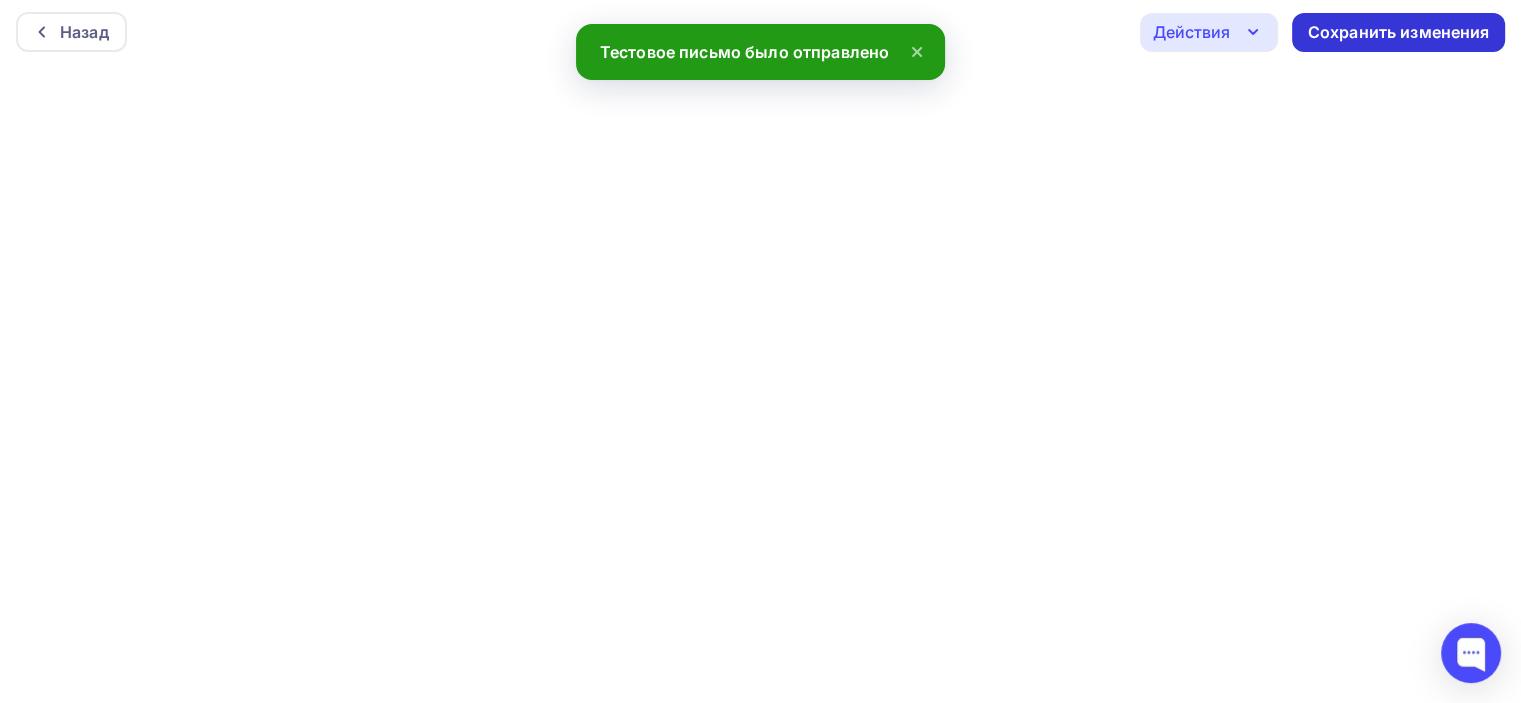 click on "Сохранить изменения" at bounding box center [1399, 32] 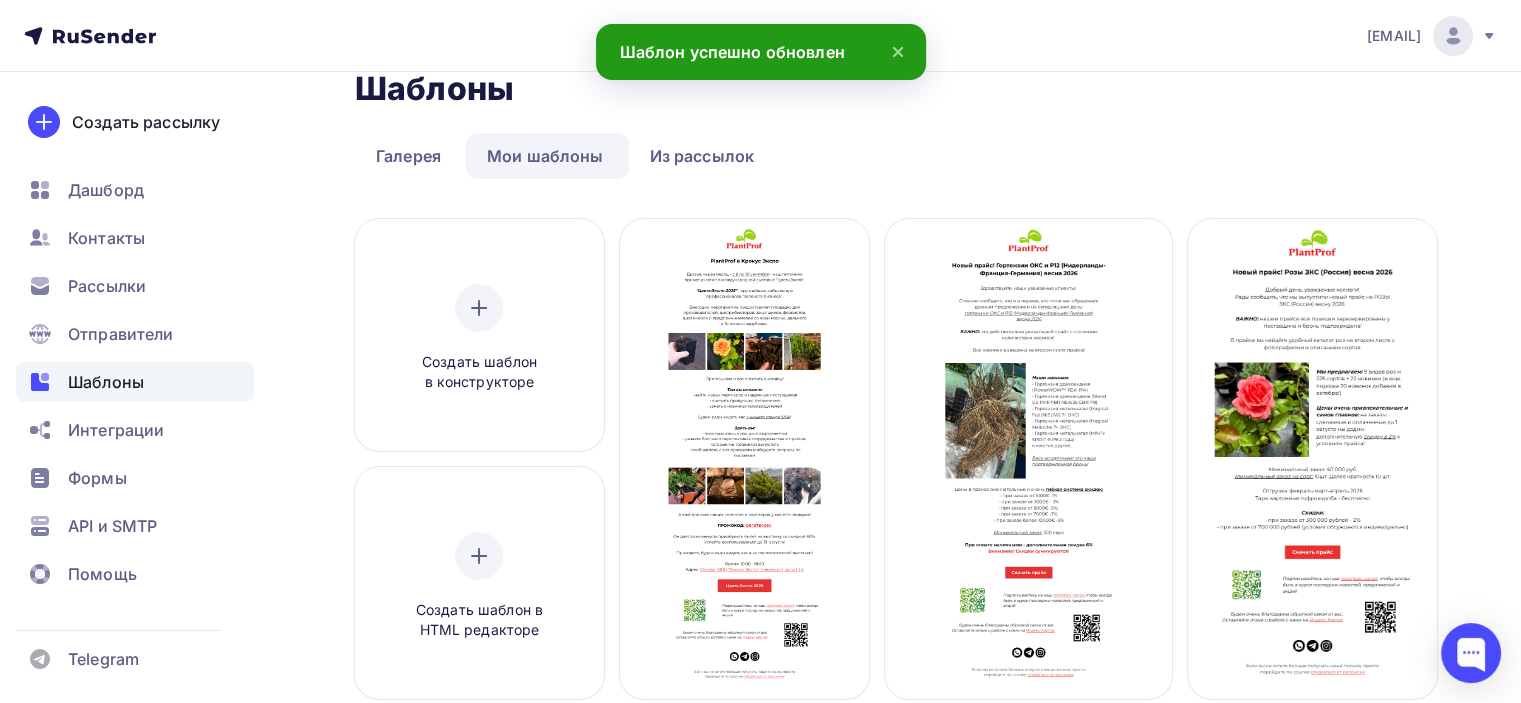 scroll, scrollTop: 0, scrollLeft: 0, axis: both 